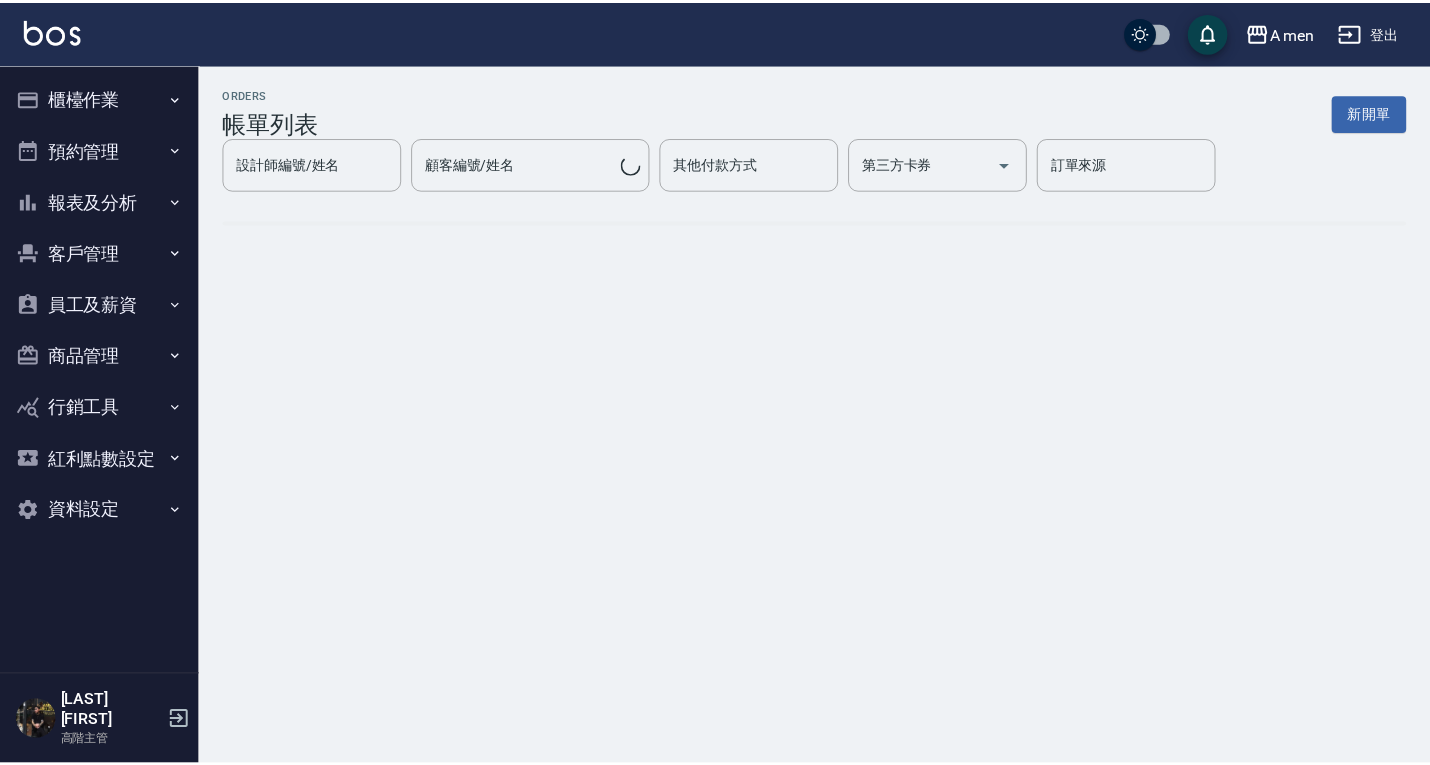 scroll, scrollTop: 0, scrollLeft: 0, axis: both 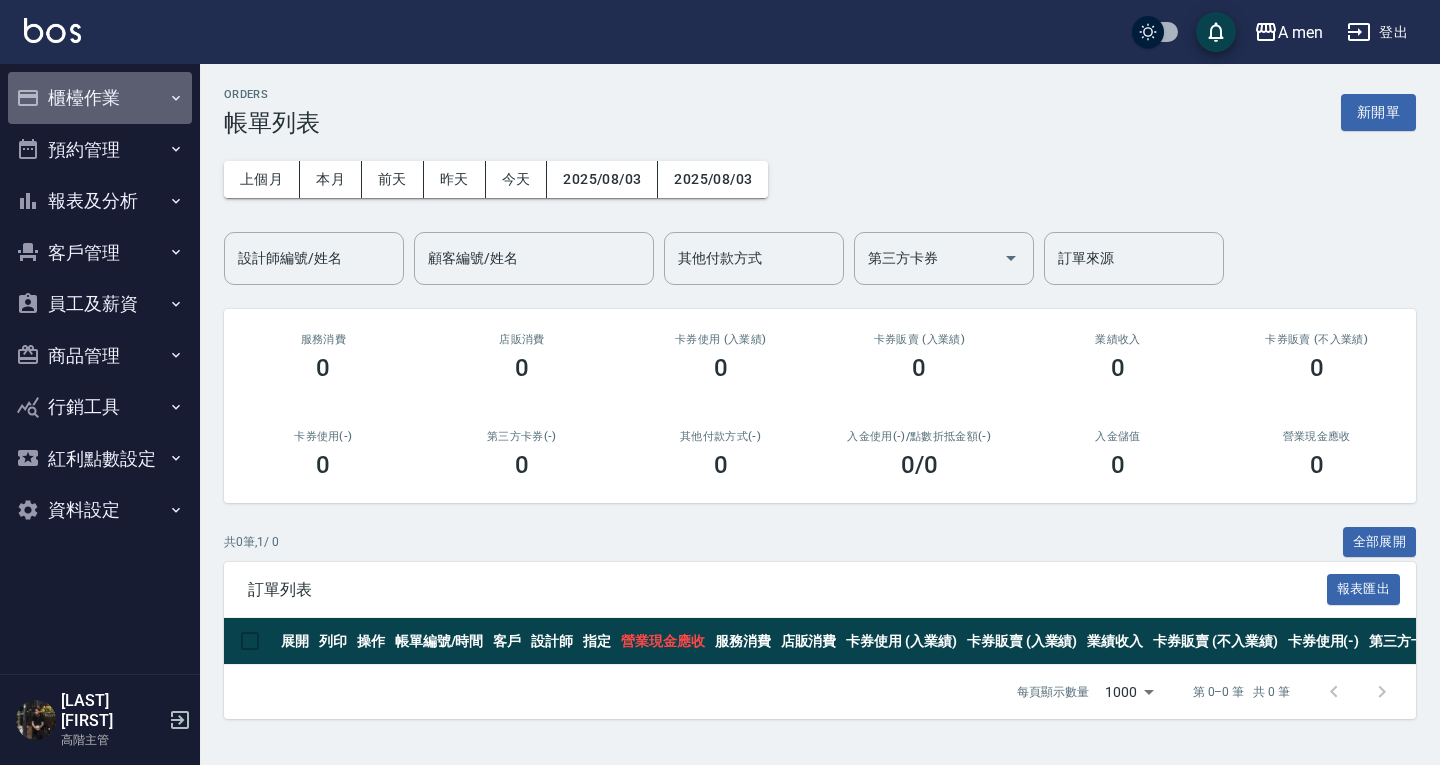 click on "櫃檯作業" at bounding box center [100, 98] 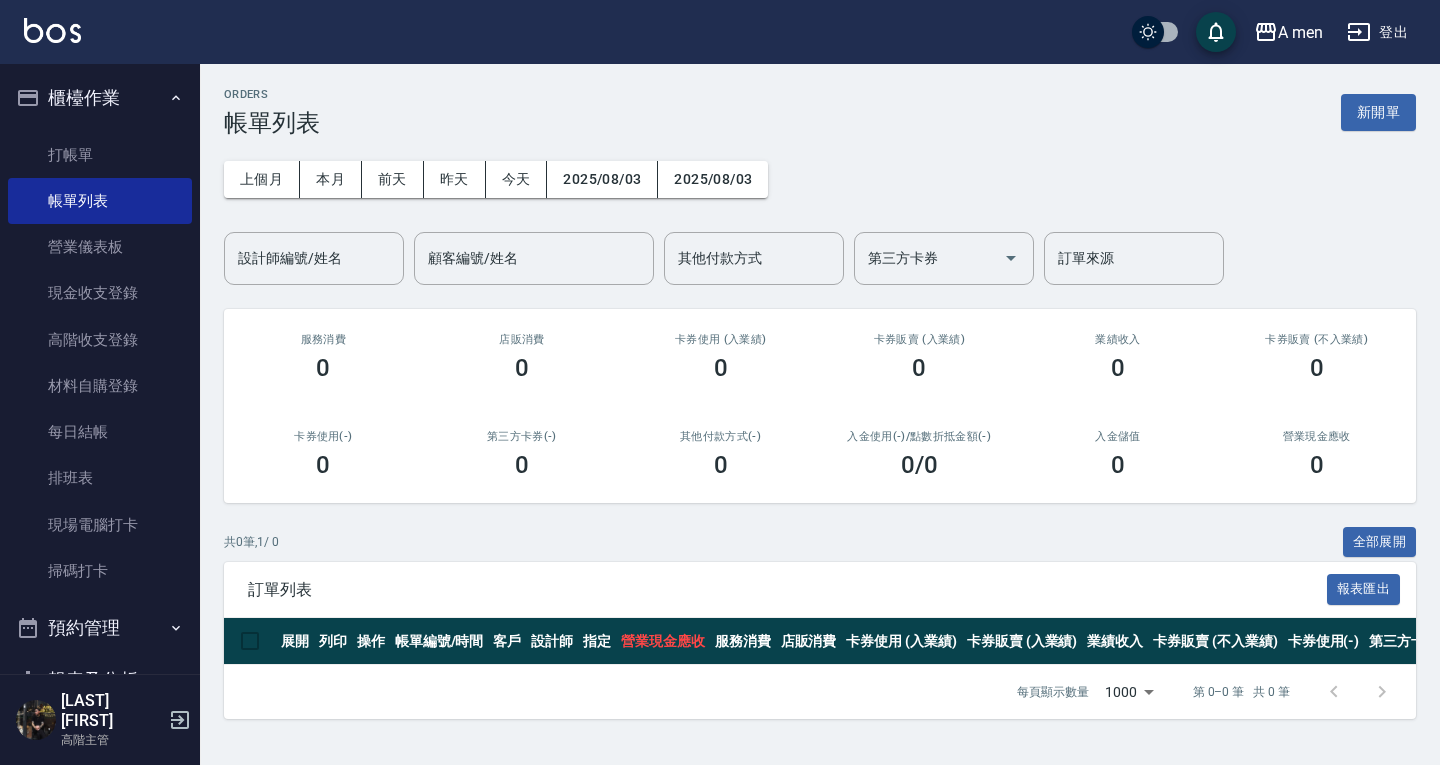click on "櫃檯作業" at bounding box center (100, 98) 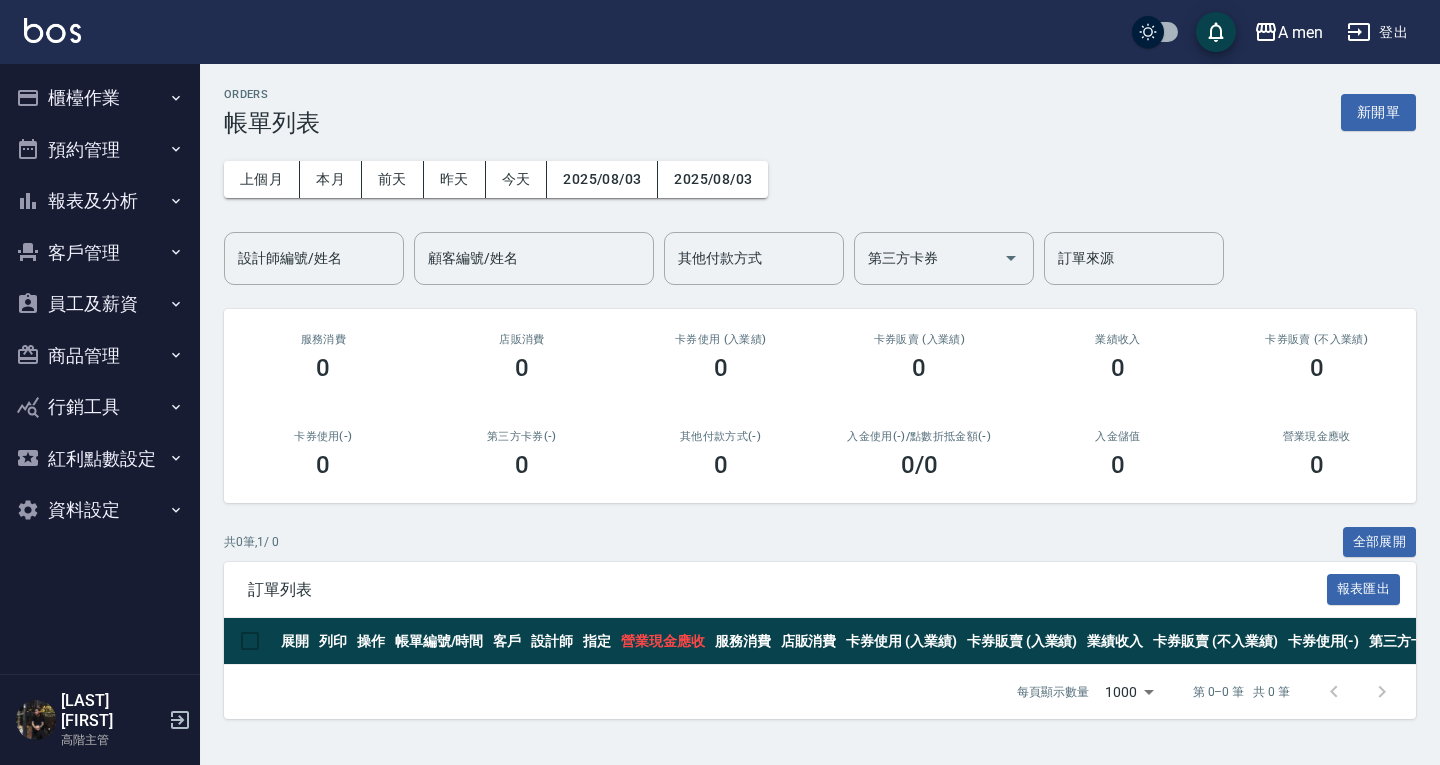 click on "預約管理" at bounding box center [100, 150] 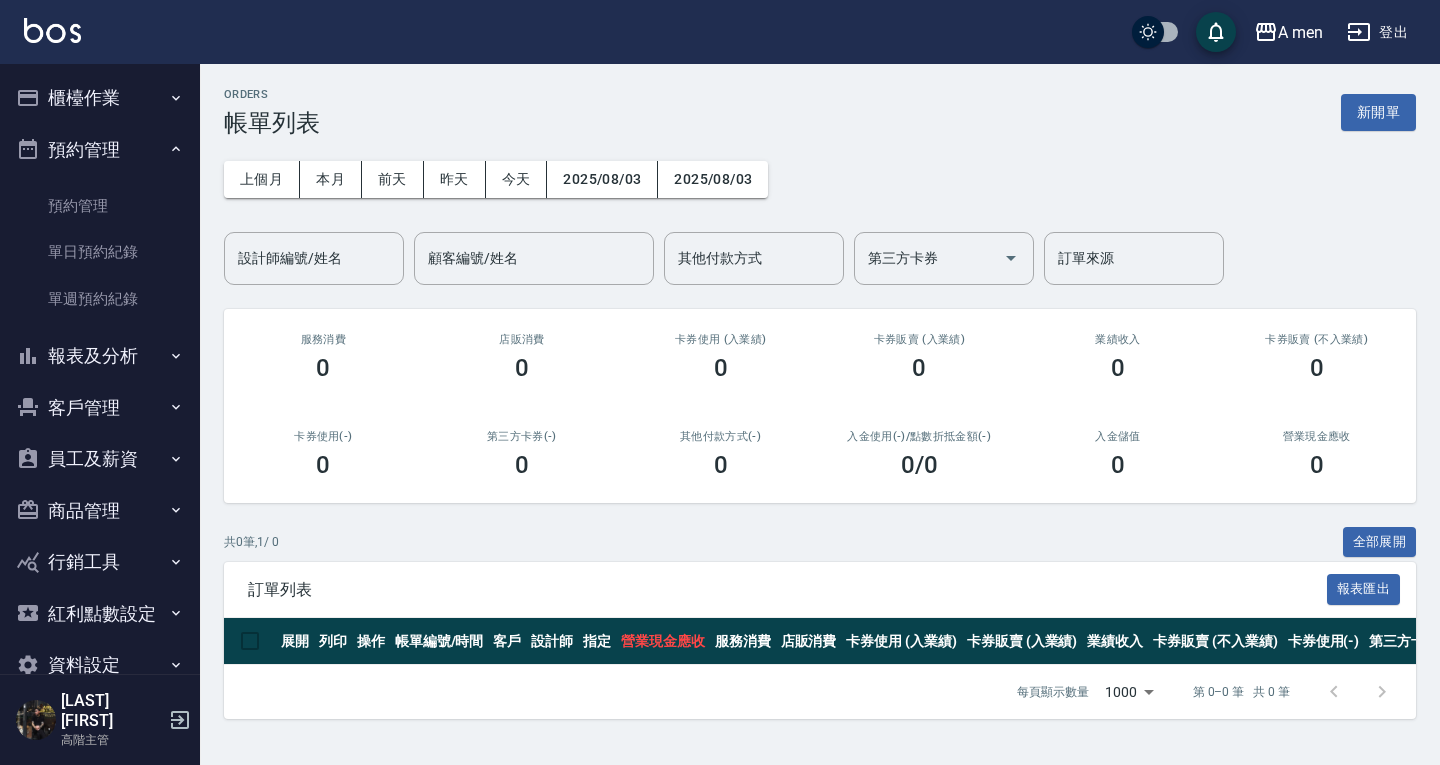 click on "預約管理" at bounding box center (100, 150) 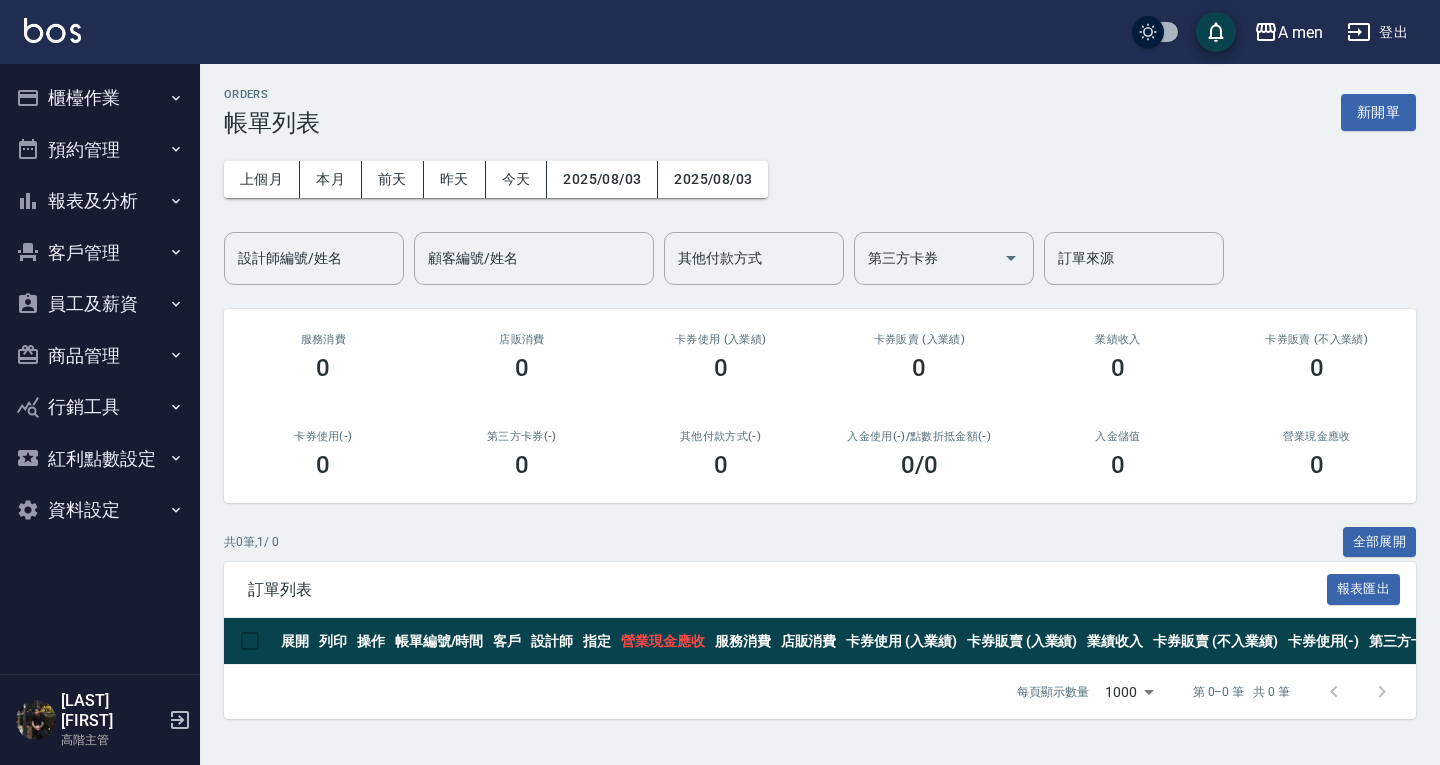 click on "客戶管理" at bounding box center (100, 253) 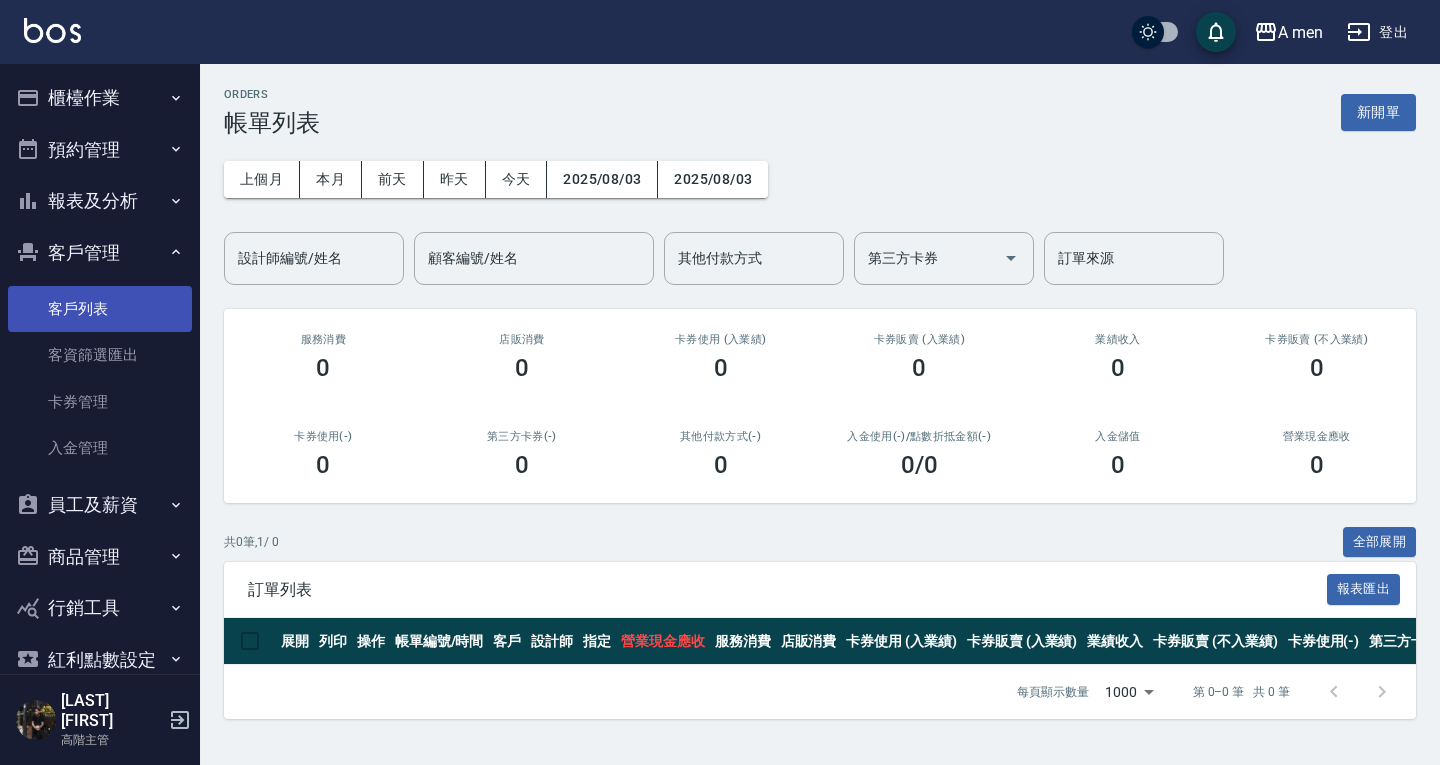 click on "客戶列表" at bounding box center [100, 309] 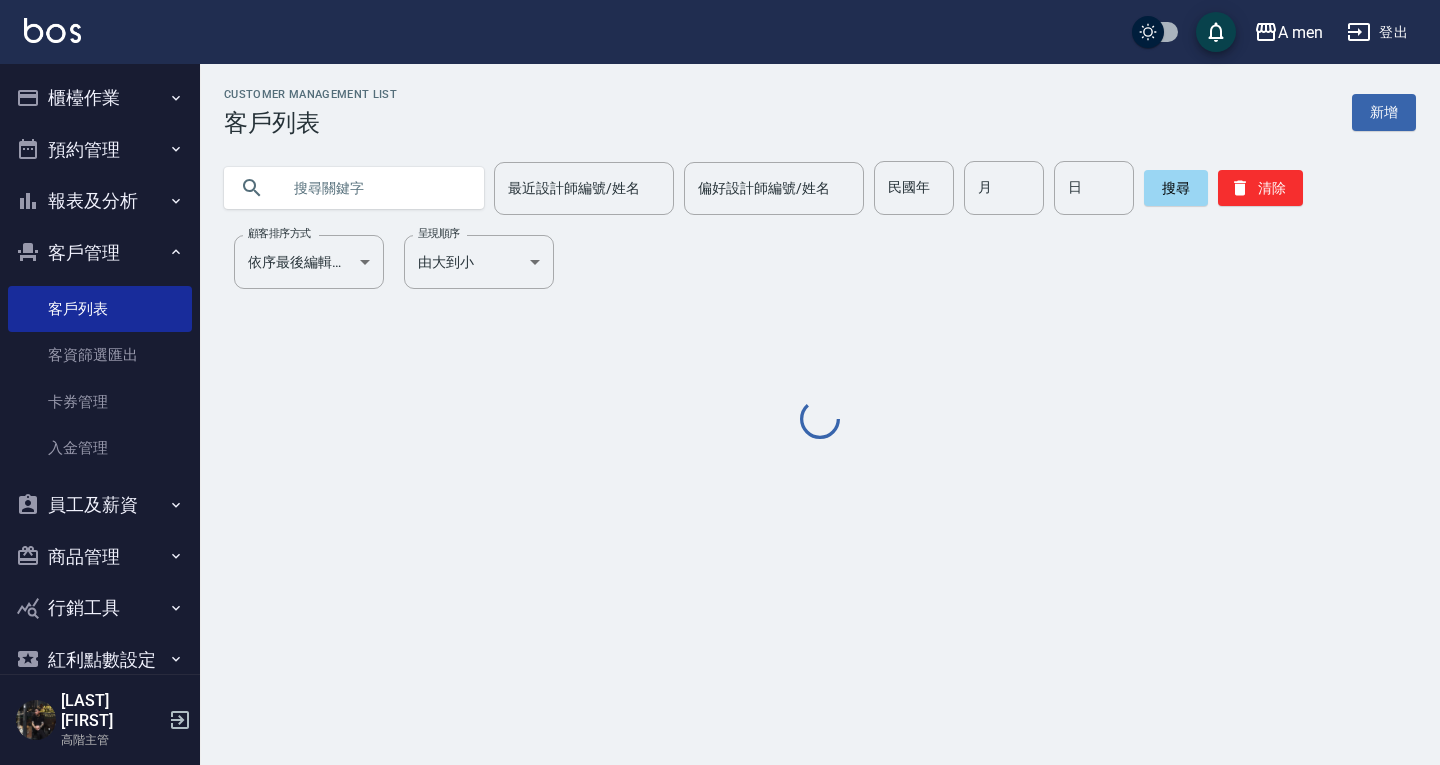 click at bounding box center (374, 188) 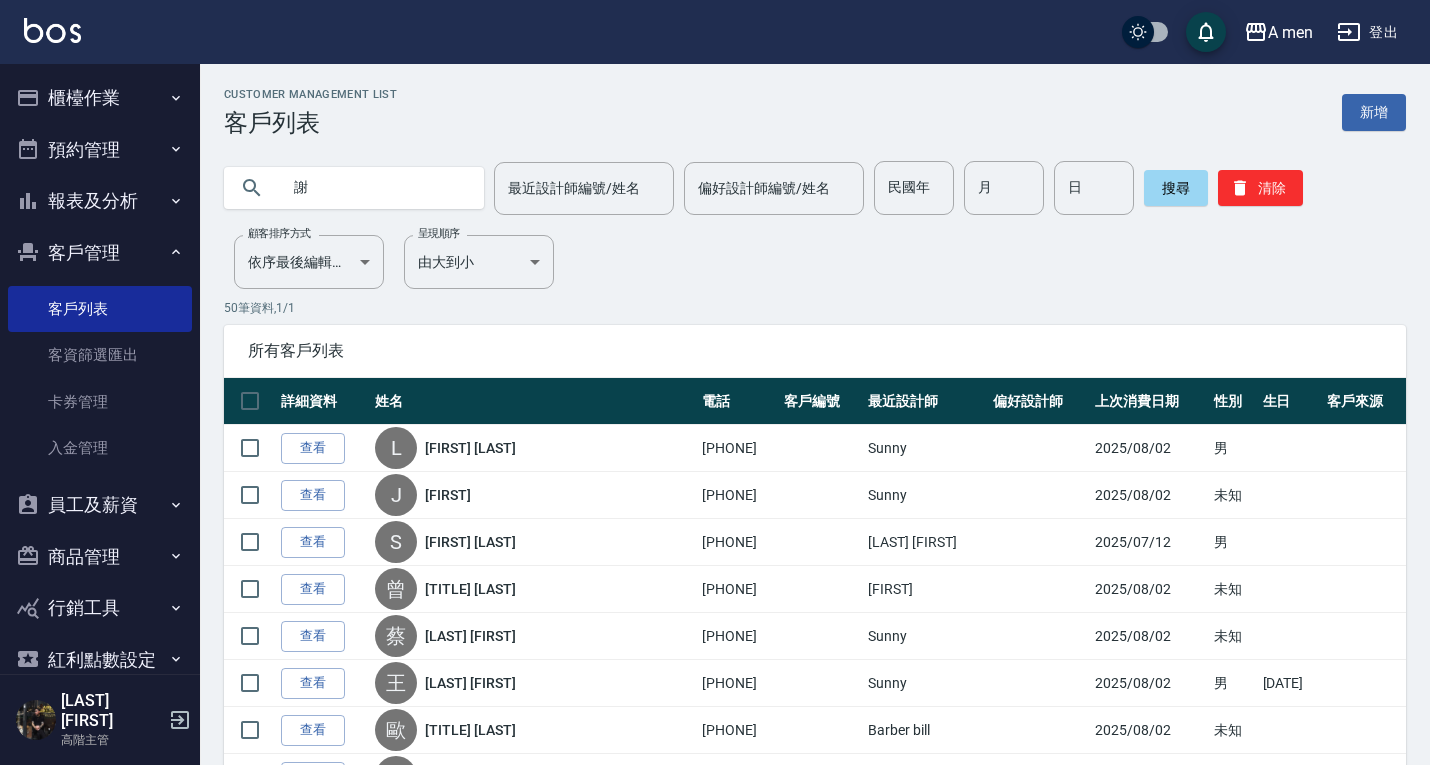 type on "謝" 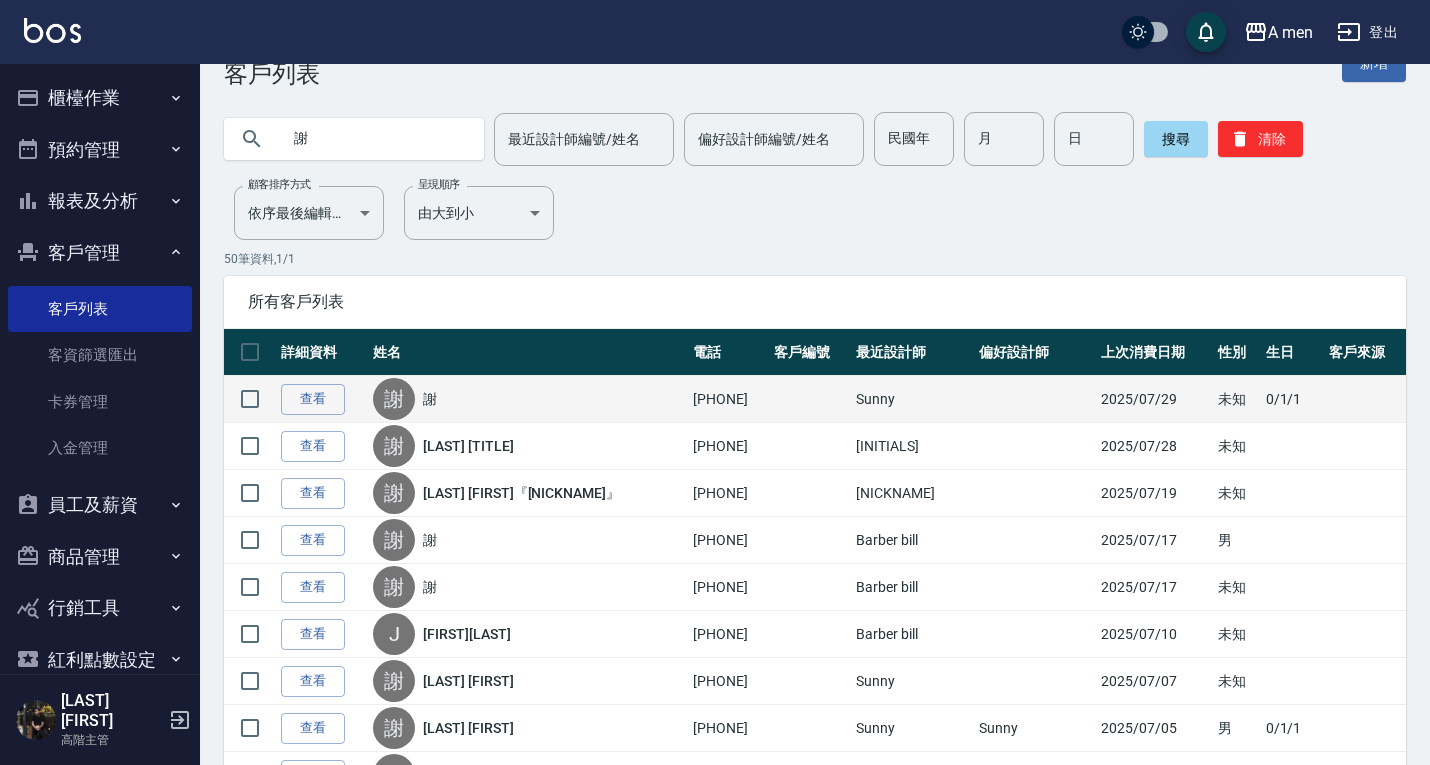 scroll, scrollTop: 0, scrollLeft: 0, axis: both 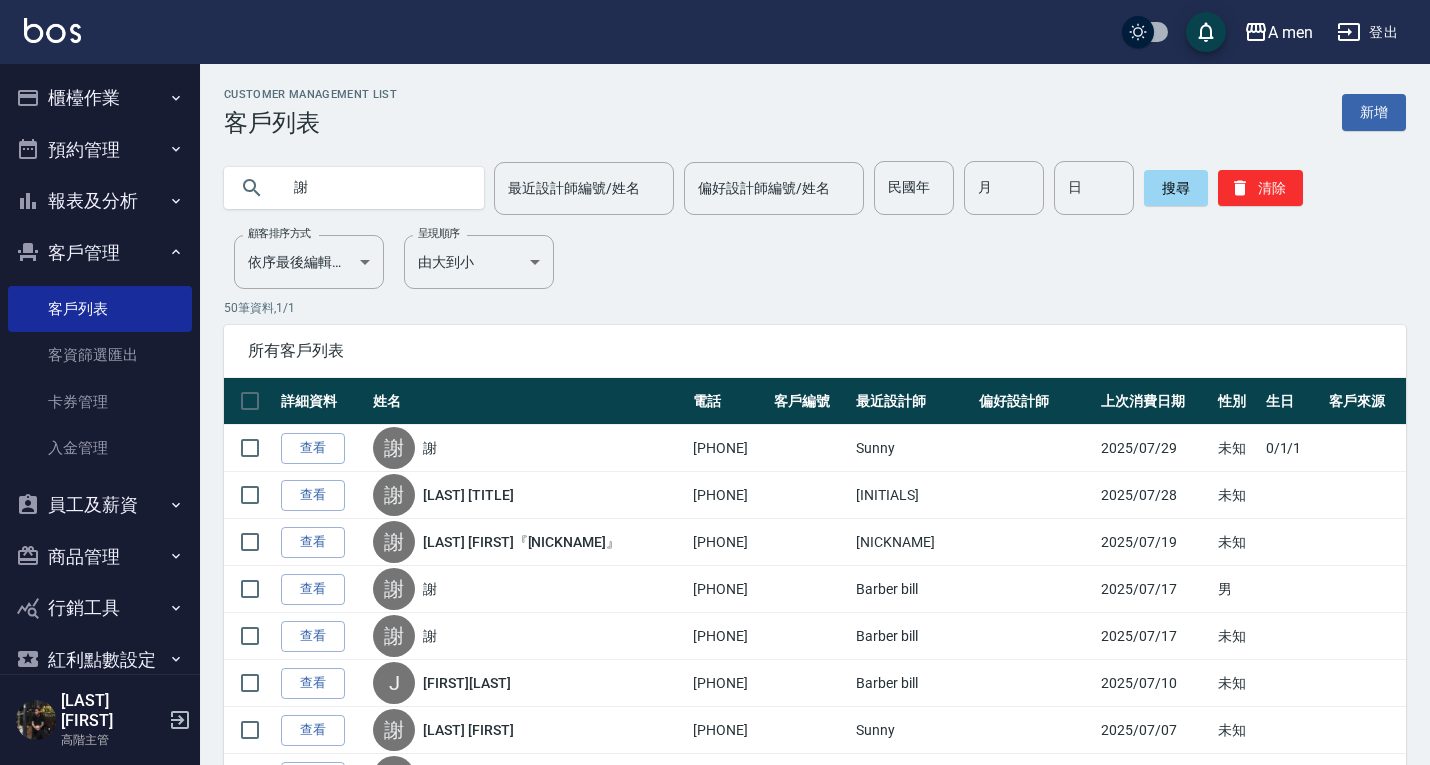 click on "謝" at bounding box center [374, 188] 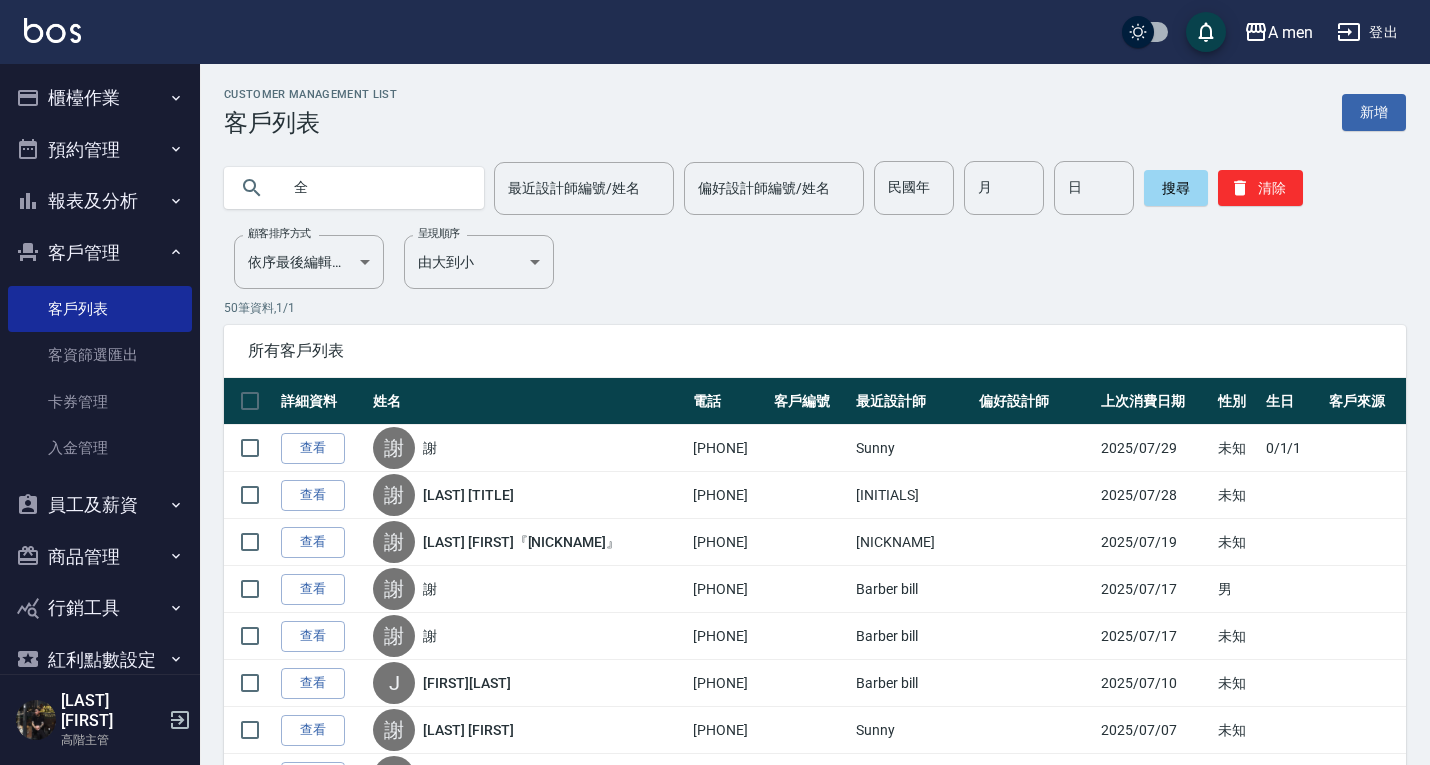click on "全" at bounding box center (374, 188) 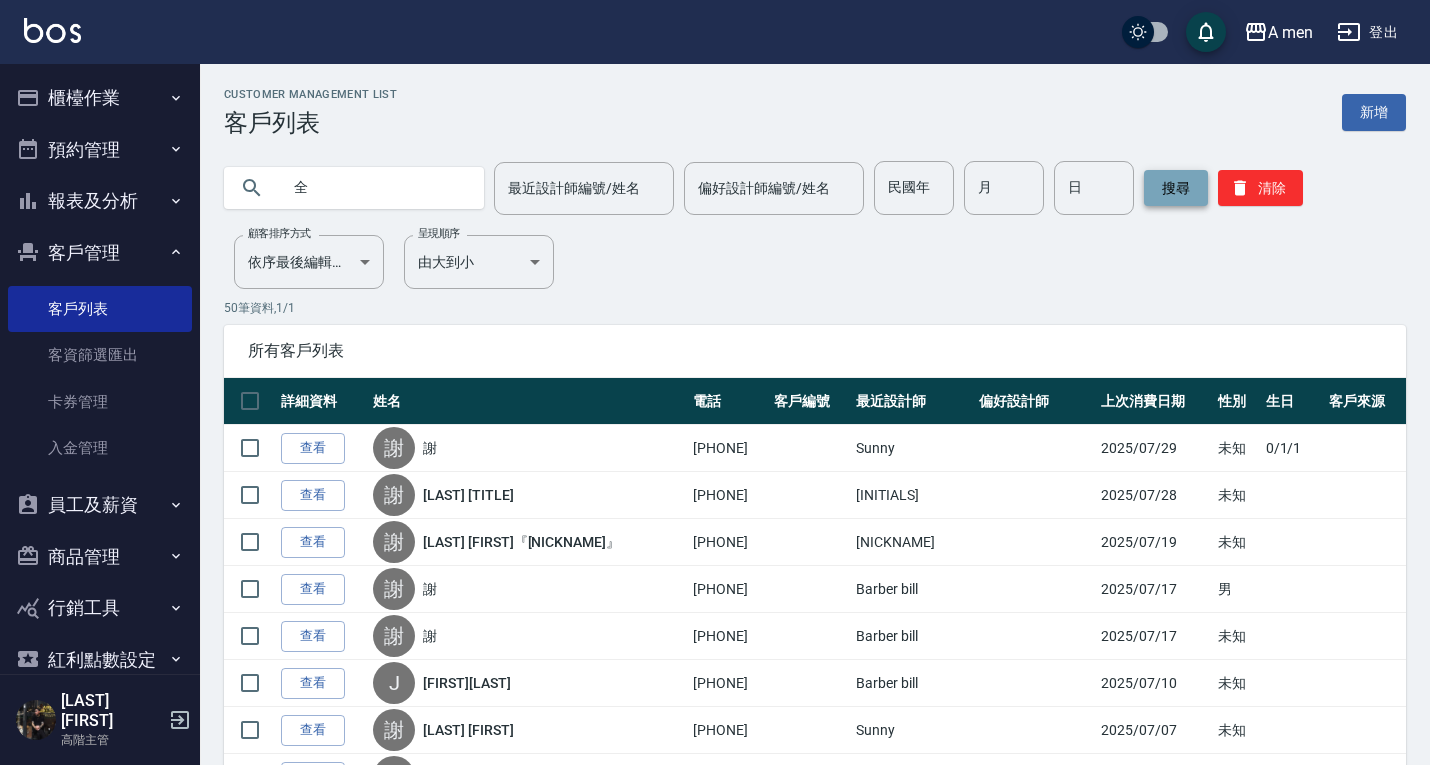 click on "搜尋" at bounding box center (1176, 188) 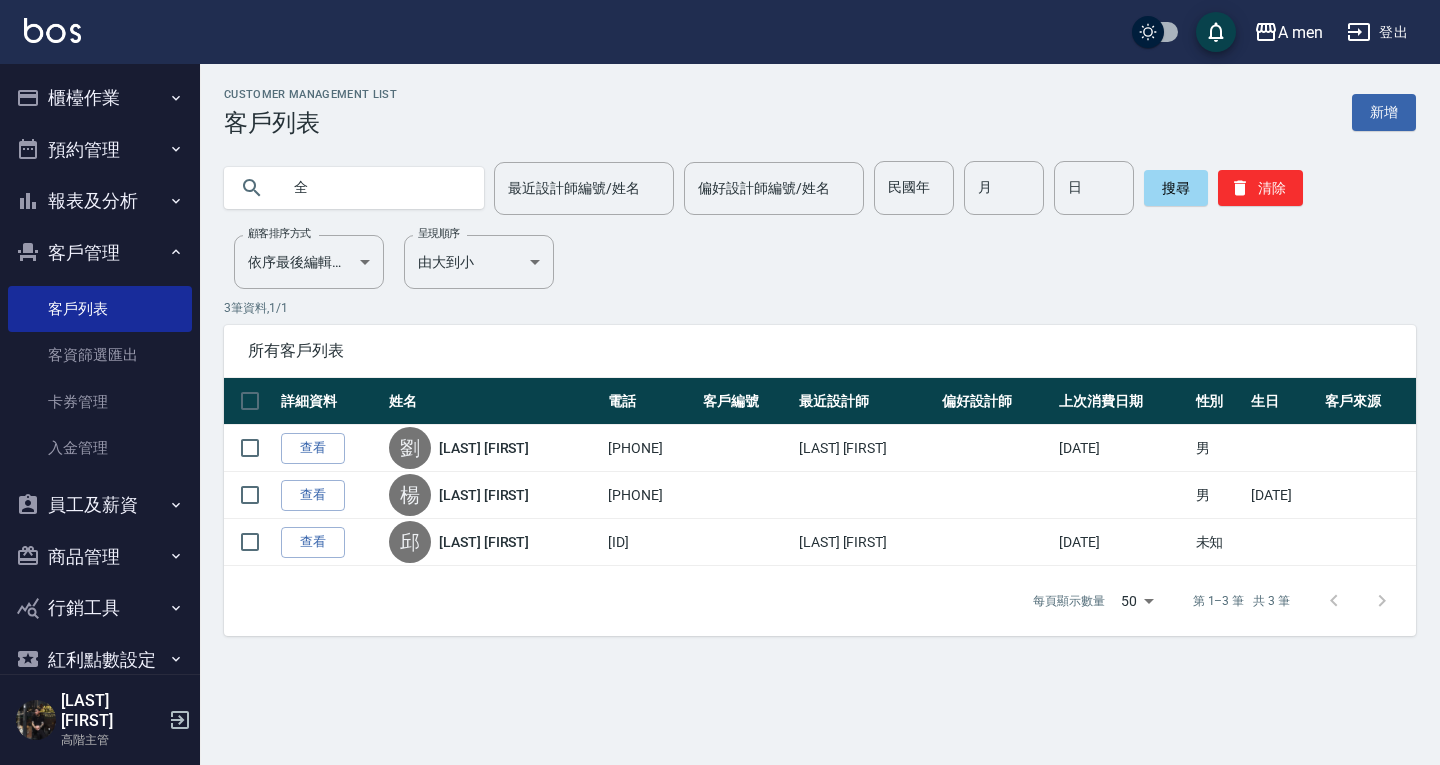 click on "全" at bounding box center [374, 188] 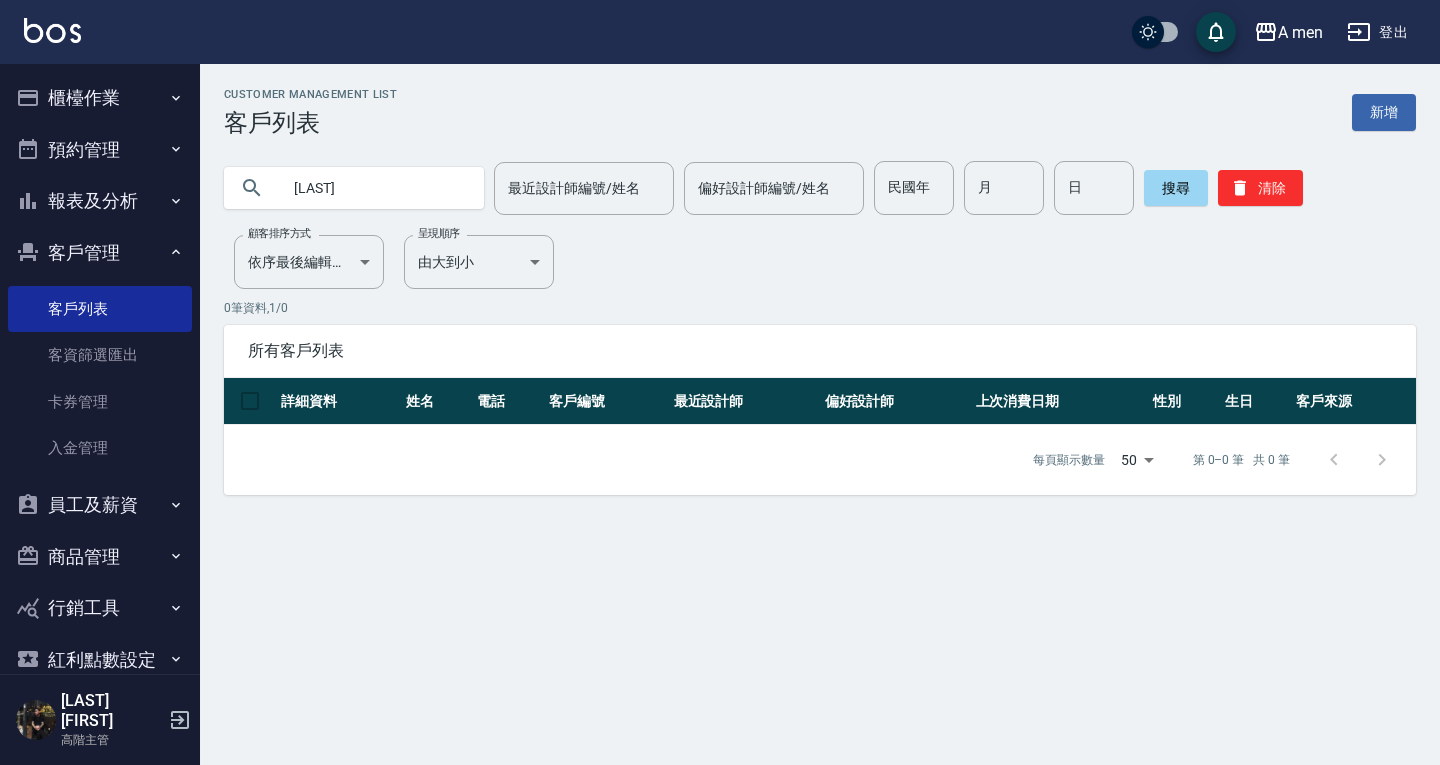 click on "[LAST]" at bounding box center (374, 188) 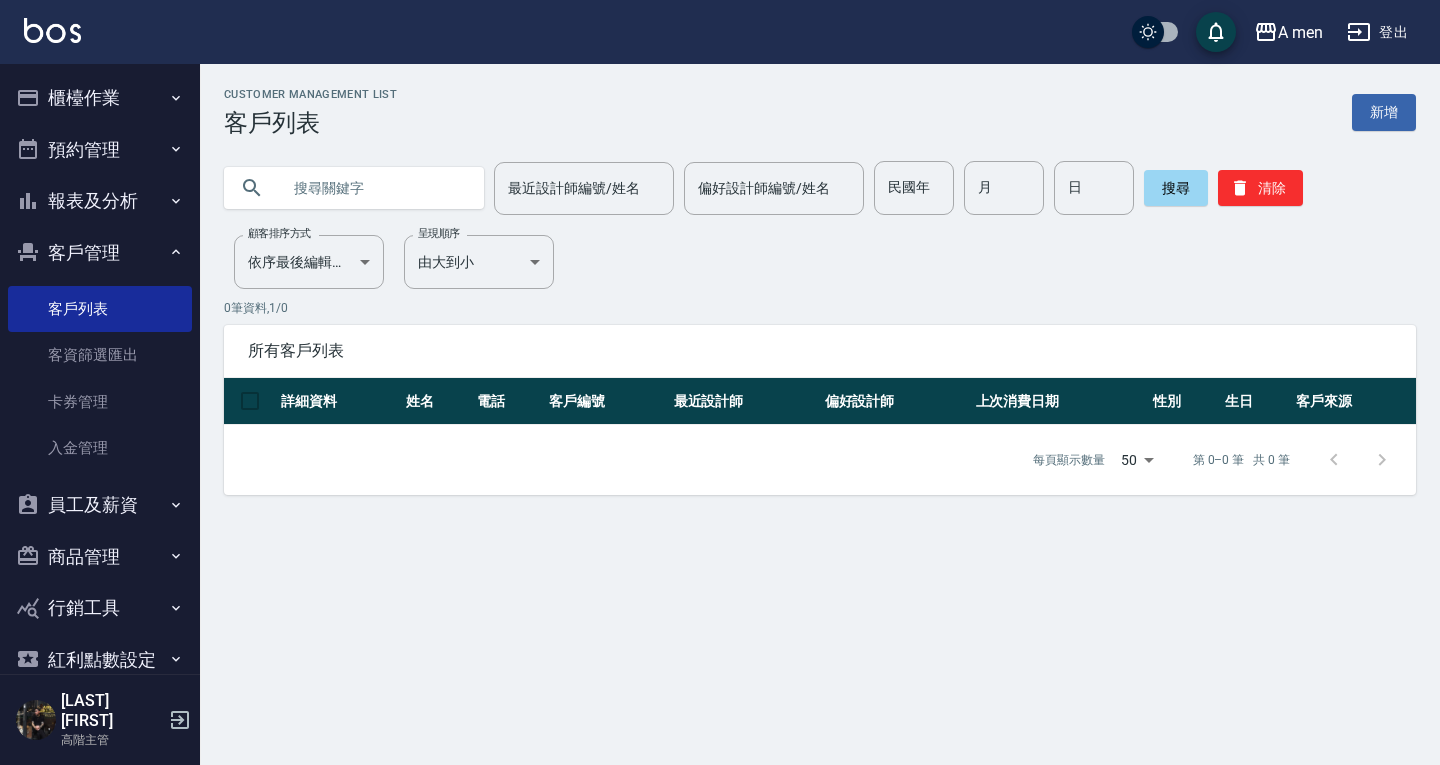 drag, startPoint x: 723, startPoint y: 293, endPoint x: 1017, endPoint y: 247, distance: 297.57687 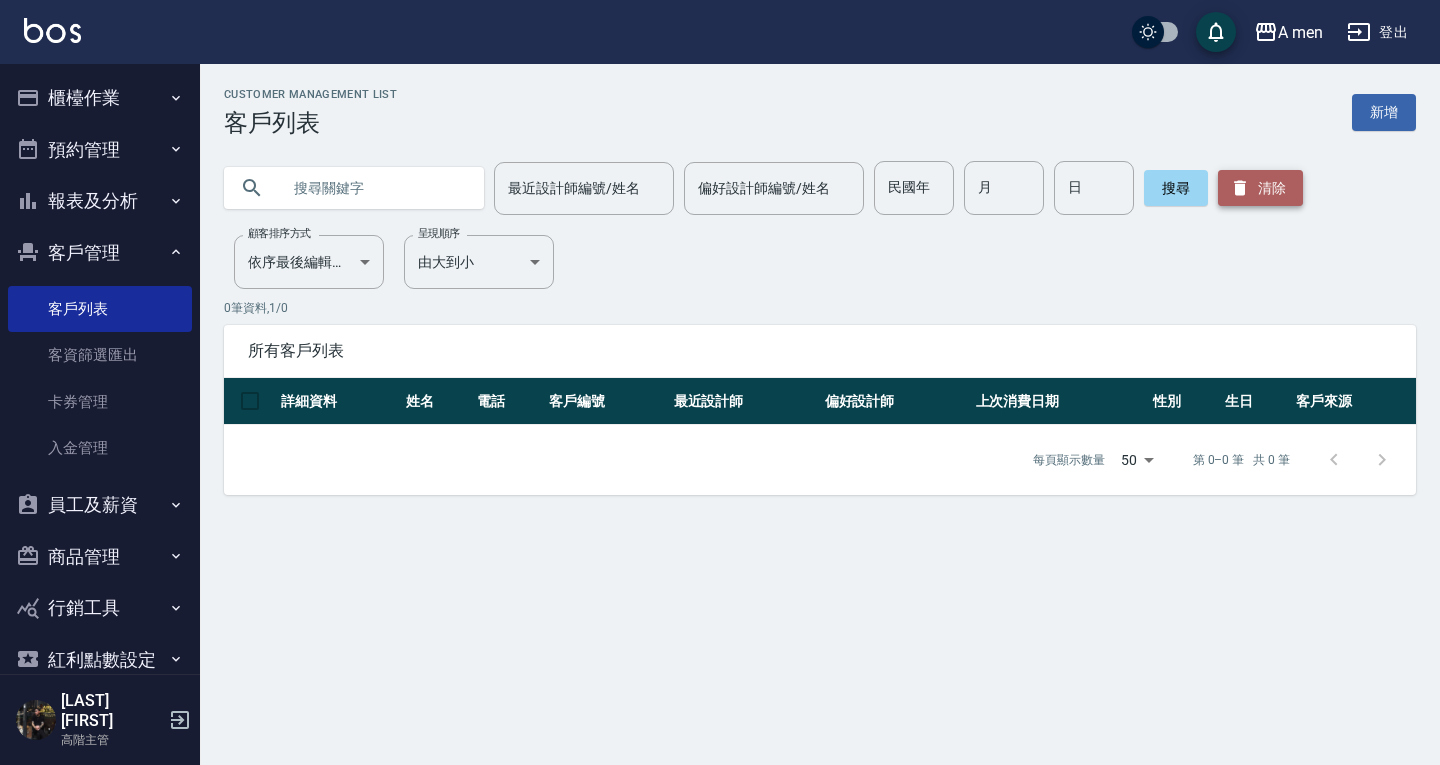click on "清除" at bounding box center (1260, 188) 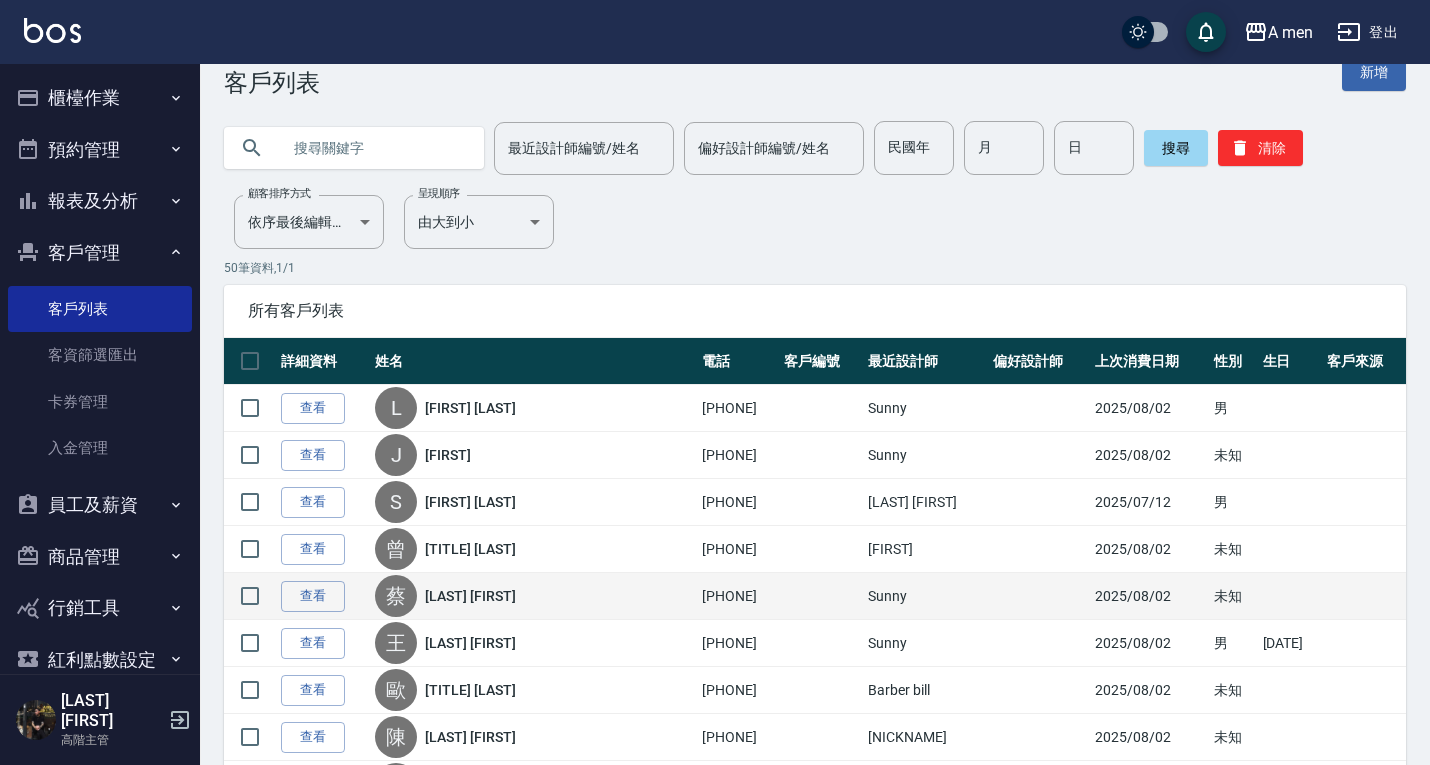 scroll, scrollTop: 0, scrollLeft: 0, axis: both 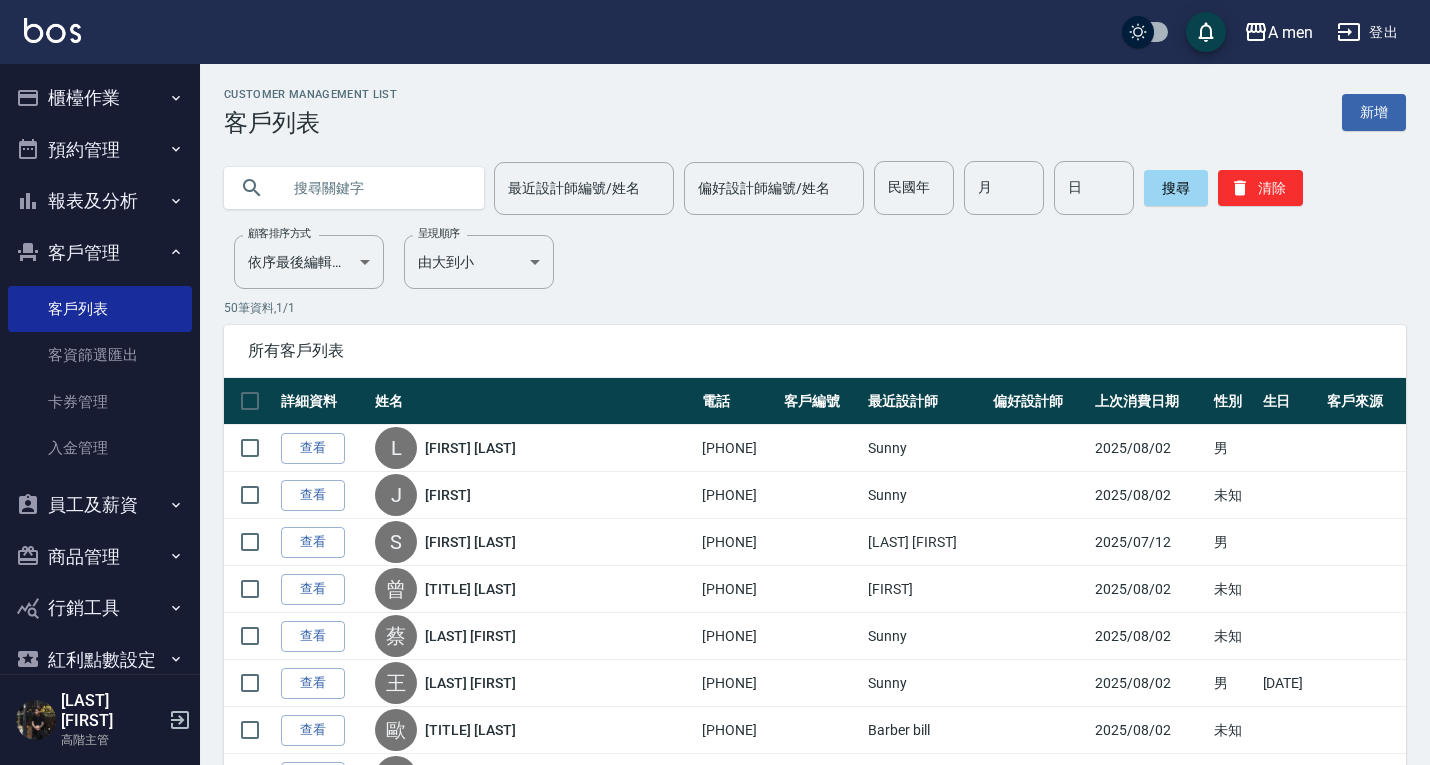click at bounding box center (374, 188) 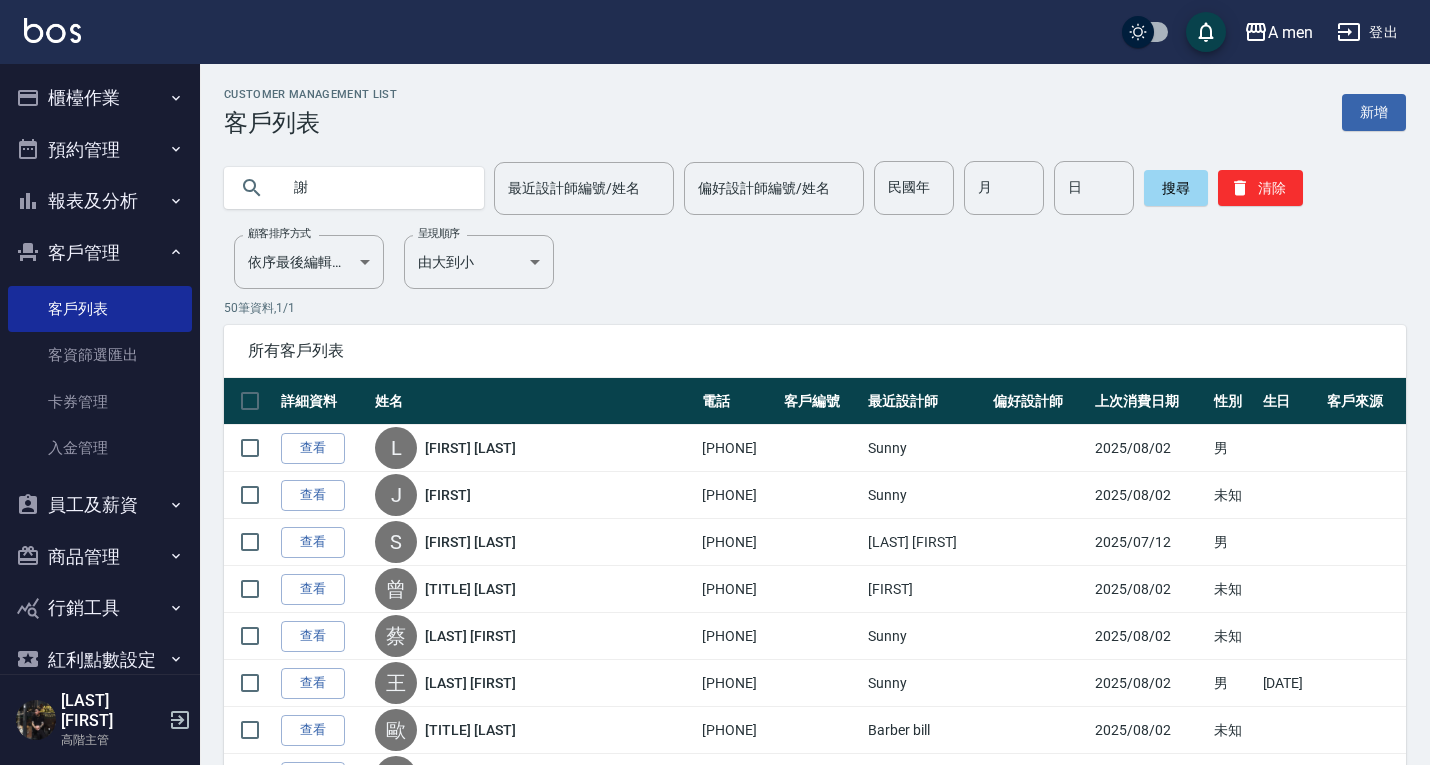 type on "謝" 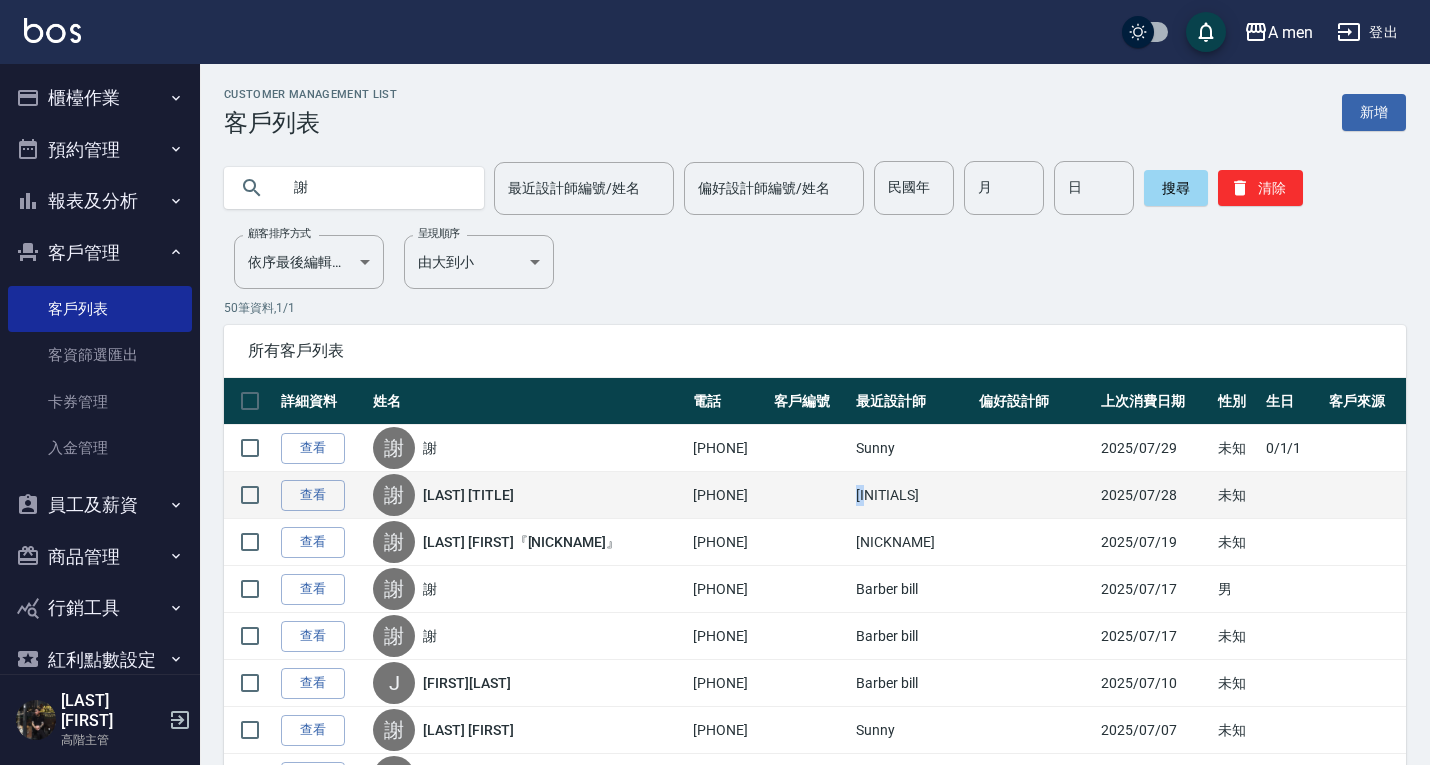 drag, startPoint x: 818, startPoint y: 494, endPoint x: 844, endPoint y: 492, distance: 26.076809 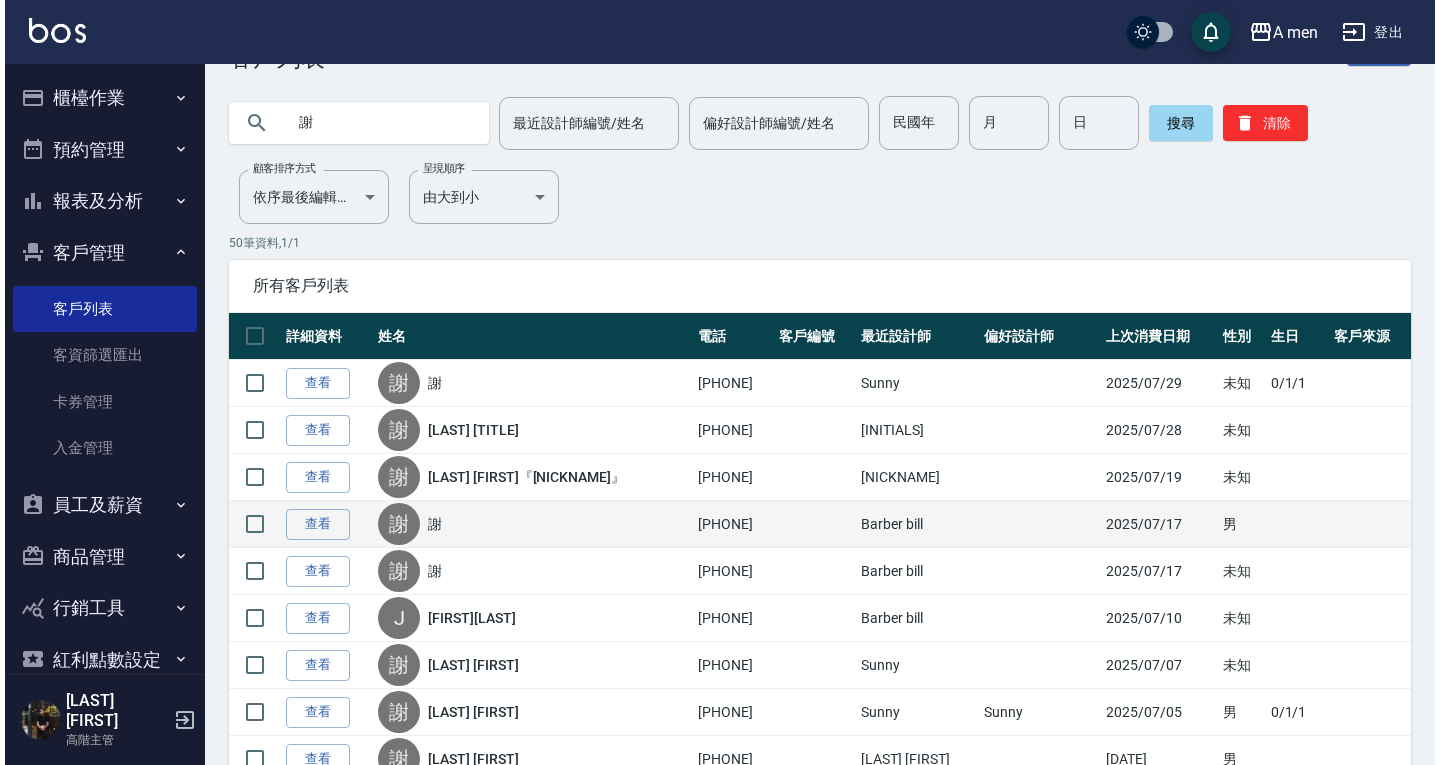 scroll, scrollTop: 0, scrollLeft: 0, axis: both 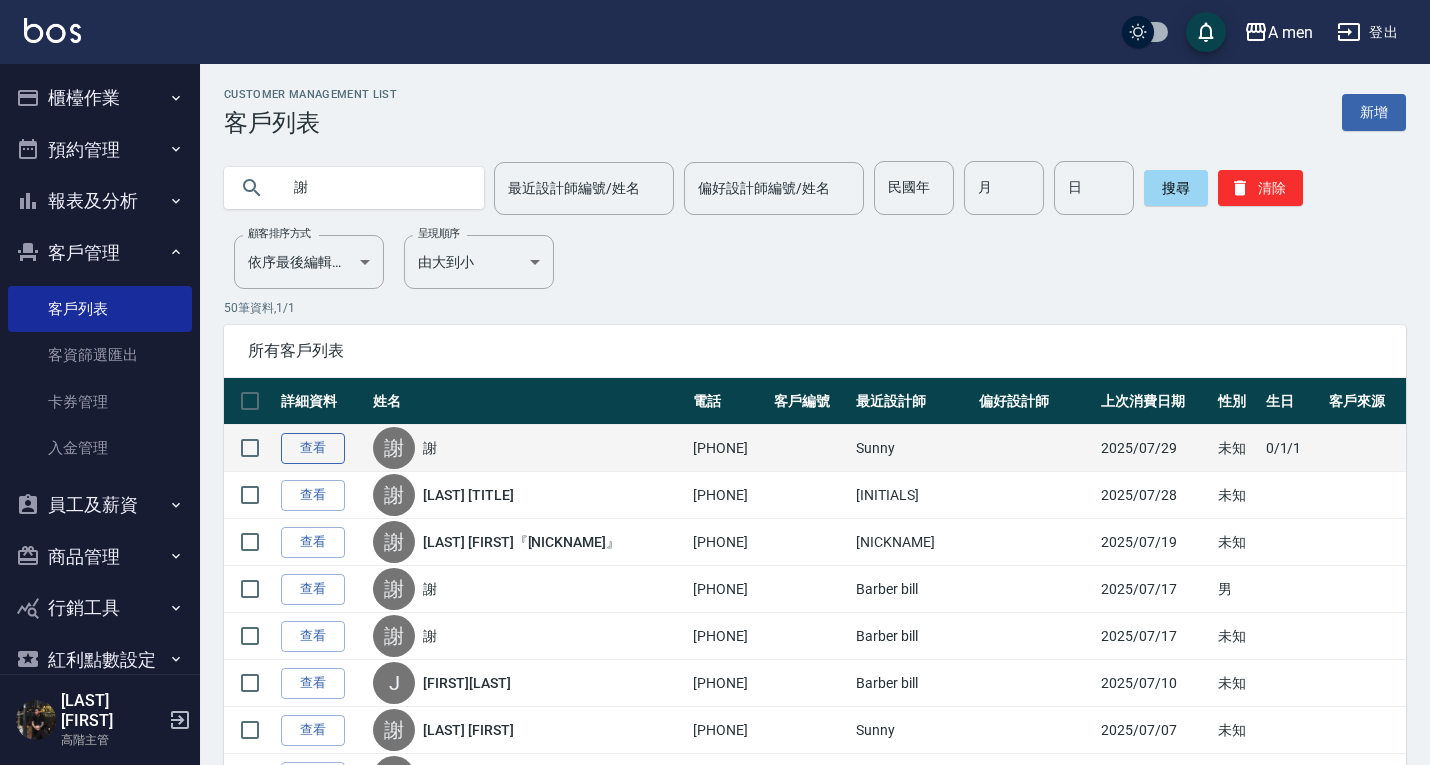 click on "查看" at bounding box center (313, 448) 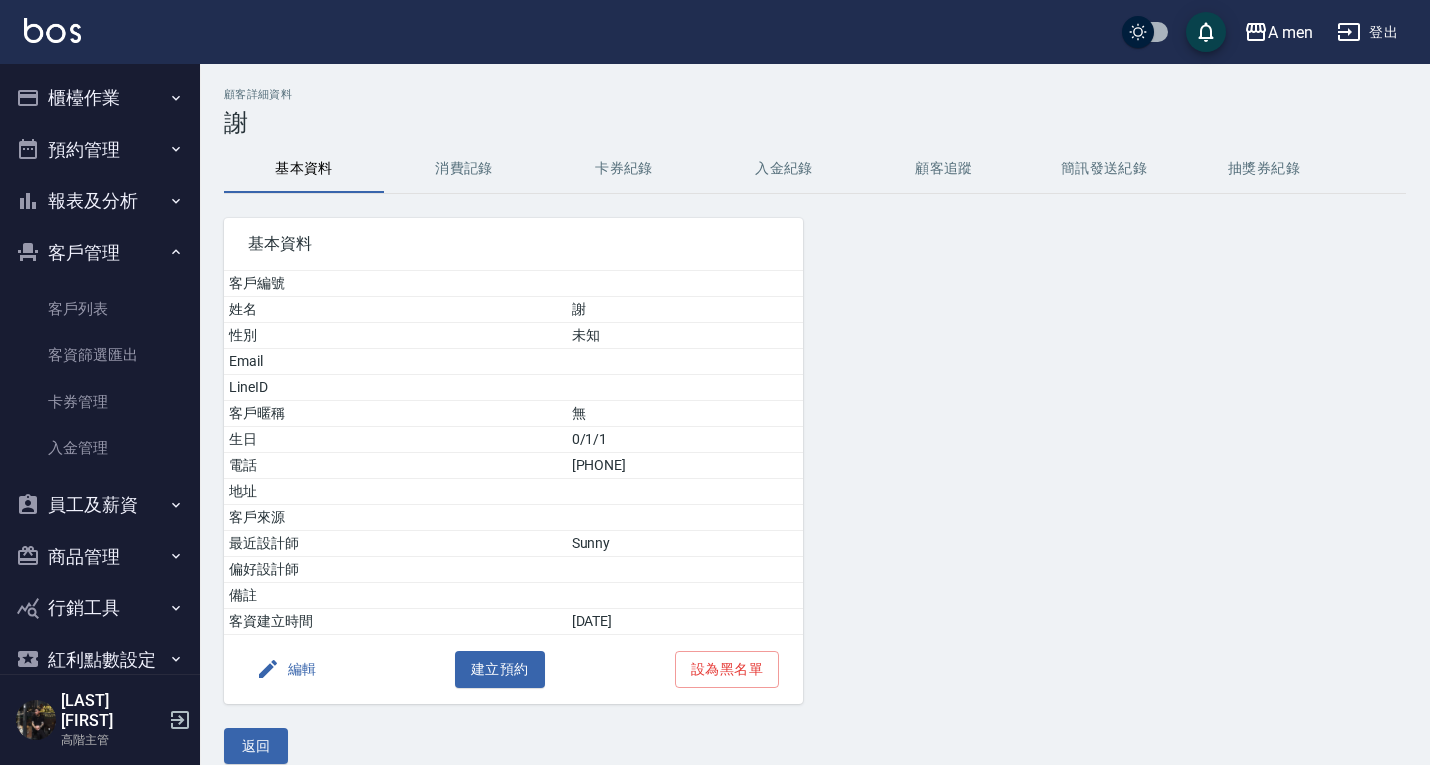 drag, startPoint x: 531, startPoint y: 465, endPoint x: 613, endPoint y: 463, distance: 82.02438 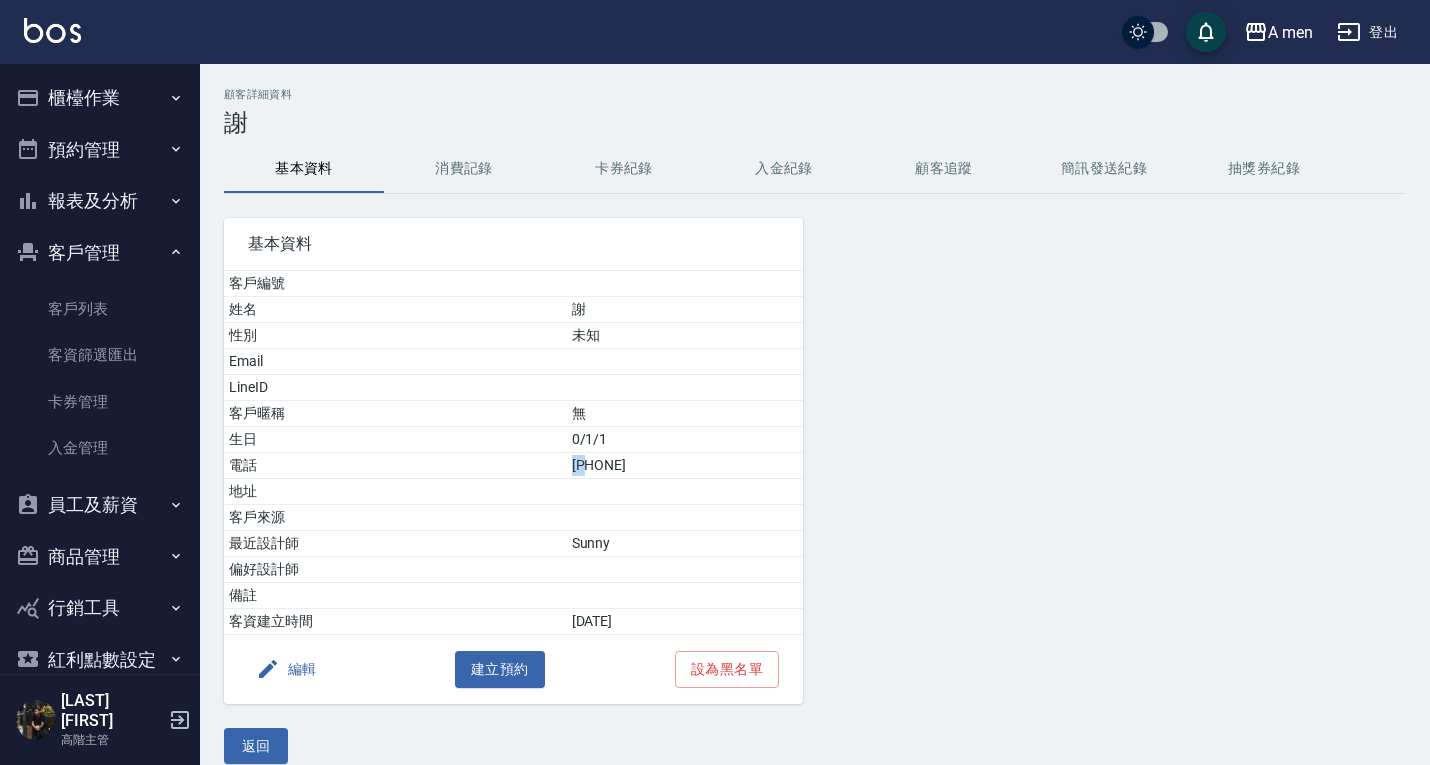 drag, startPoint x: 526, startPoint y: 463, endPoint x: 540, endPoint y: 462, distance: 14.035668 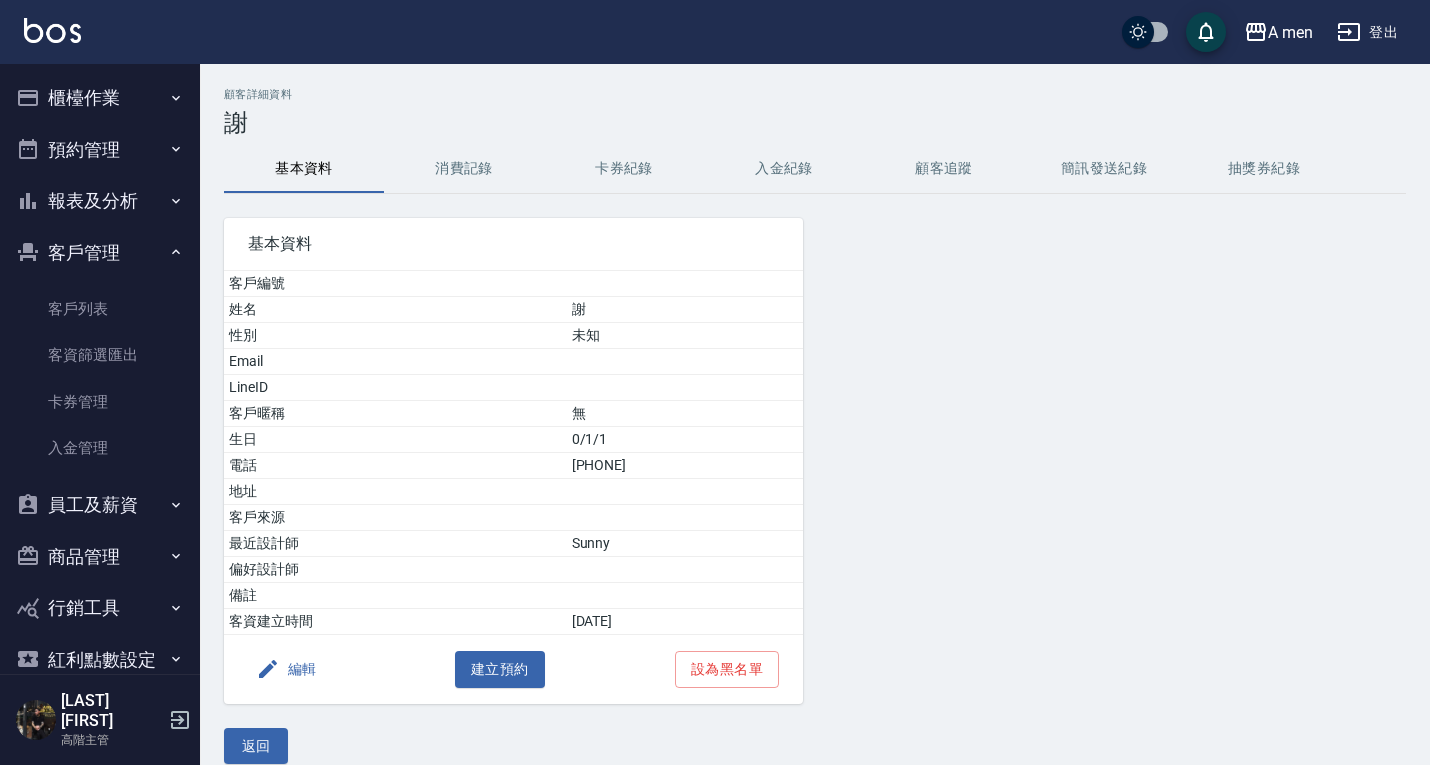 drag, startPoint x: 528, startPoint y: 465, endPoint x: 607, endPoint y: 460, distance: 79.15807 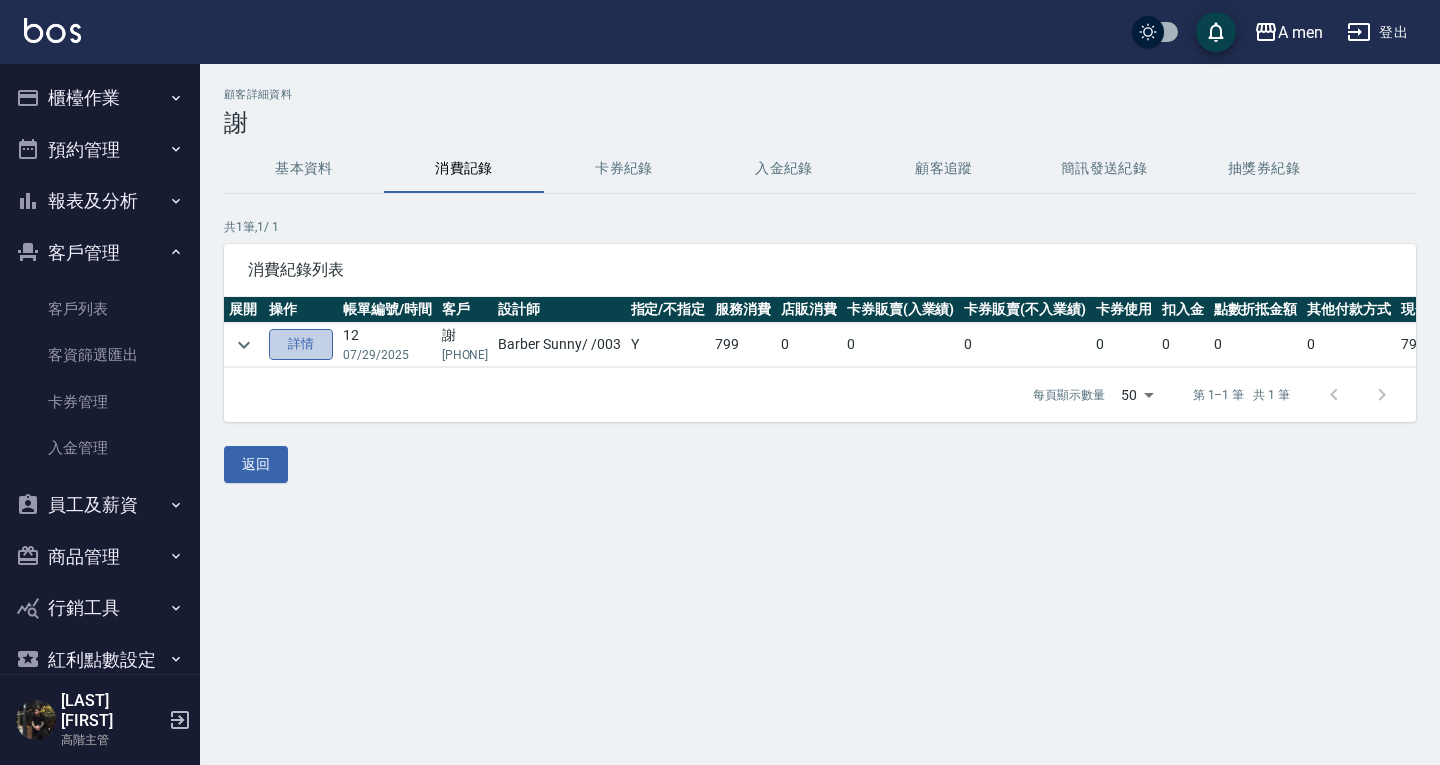 click on "詳情" at bounding box center (301, 344) 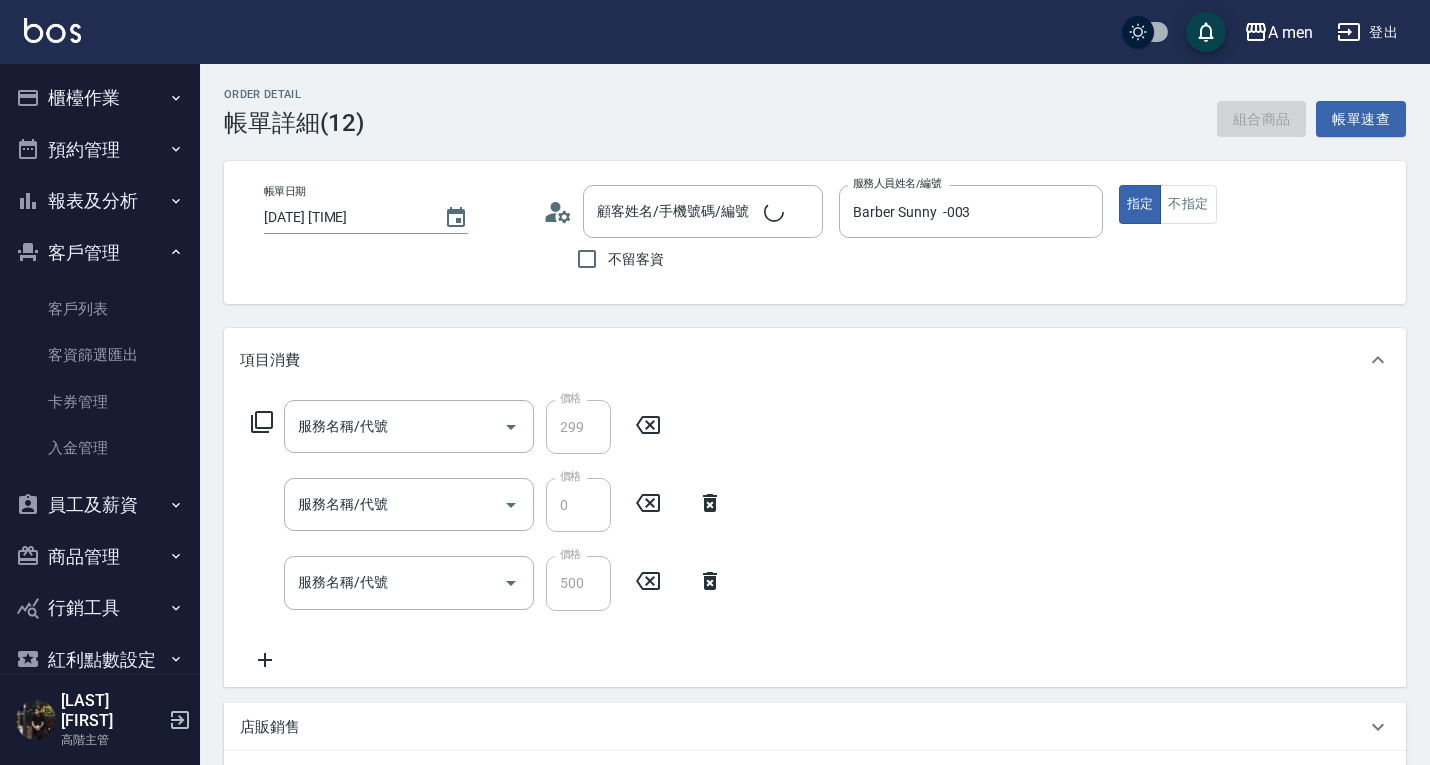 type on "[DATE] [TIME]" 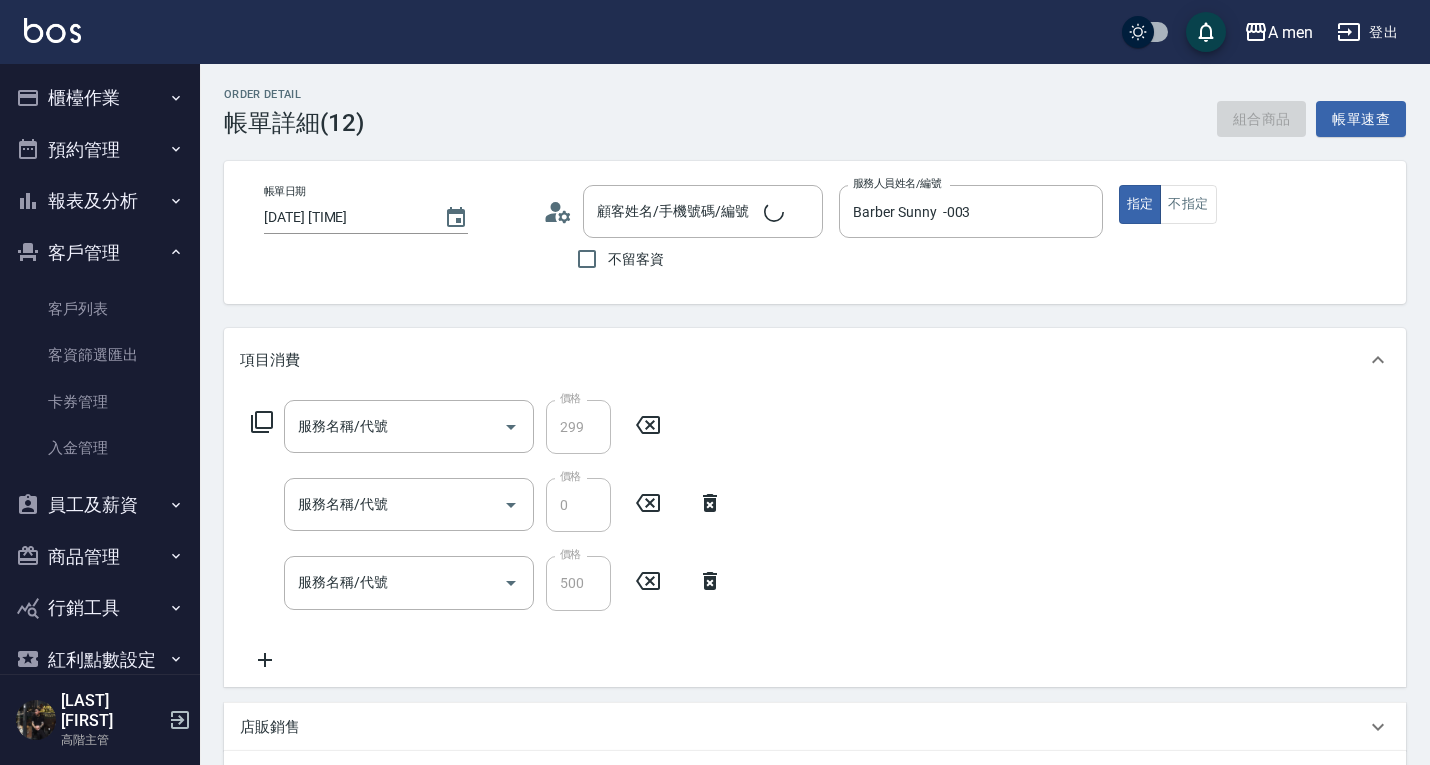 type on "Google地圖/搜尋" 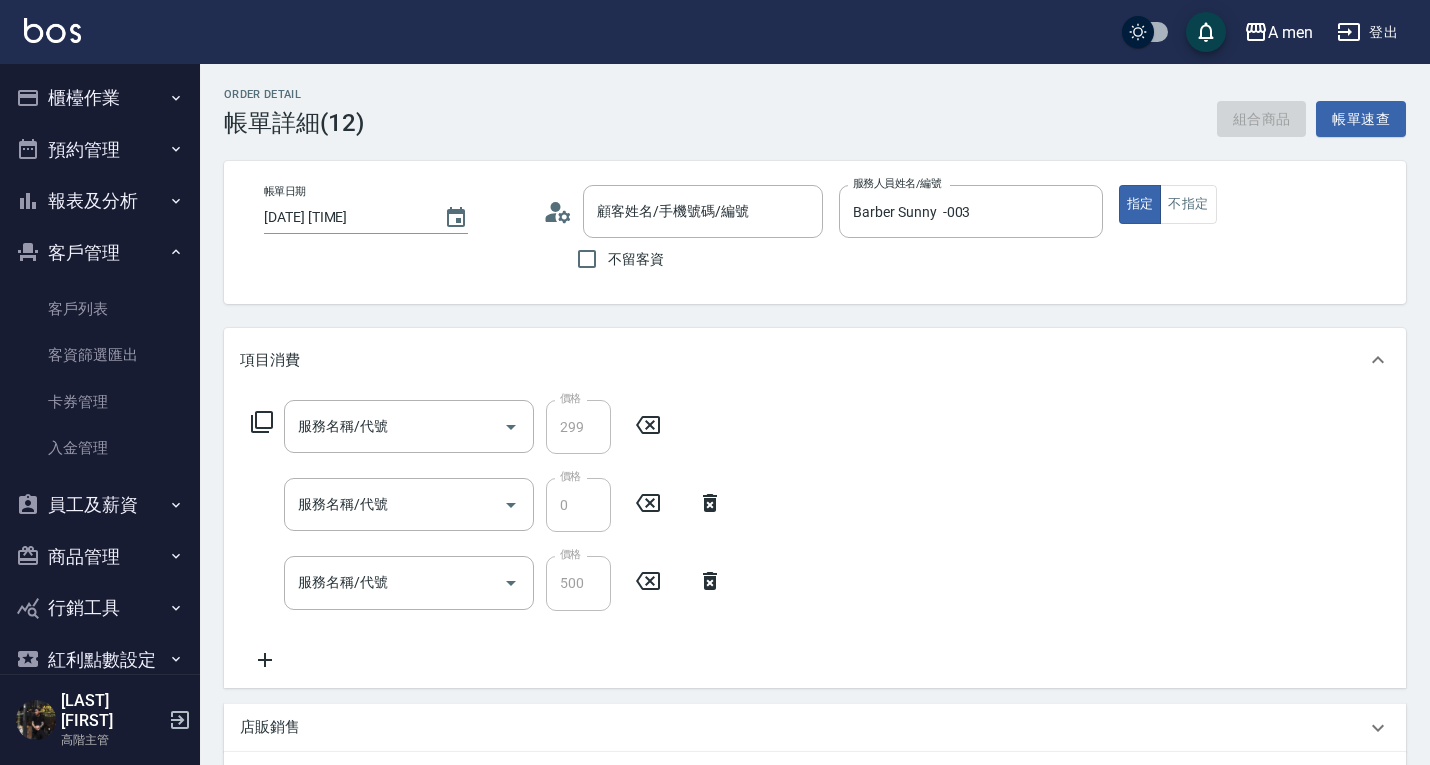 type on "[LAST]/[PHONE]/" 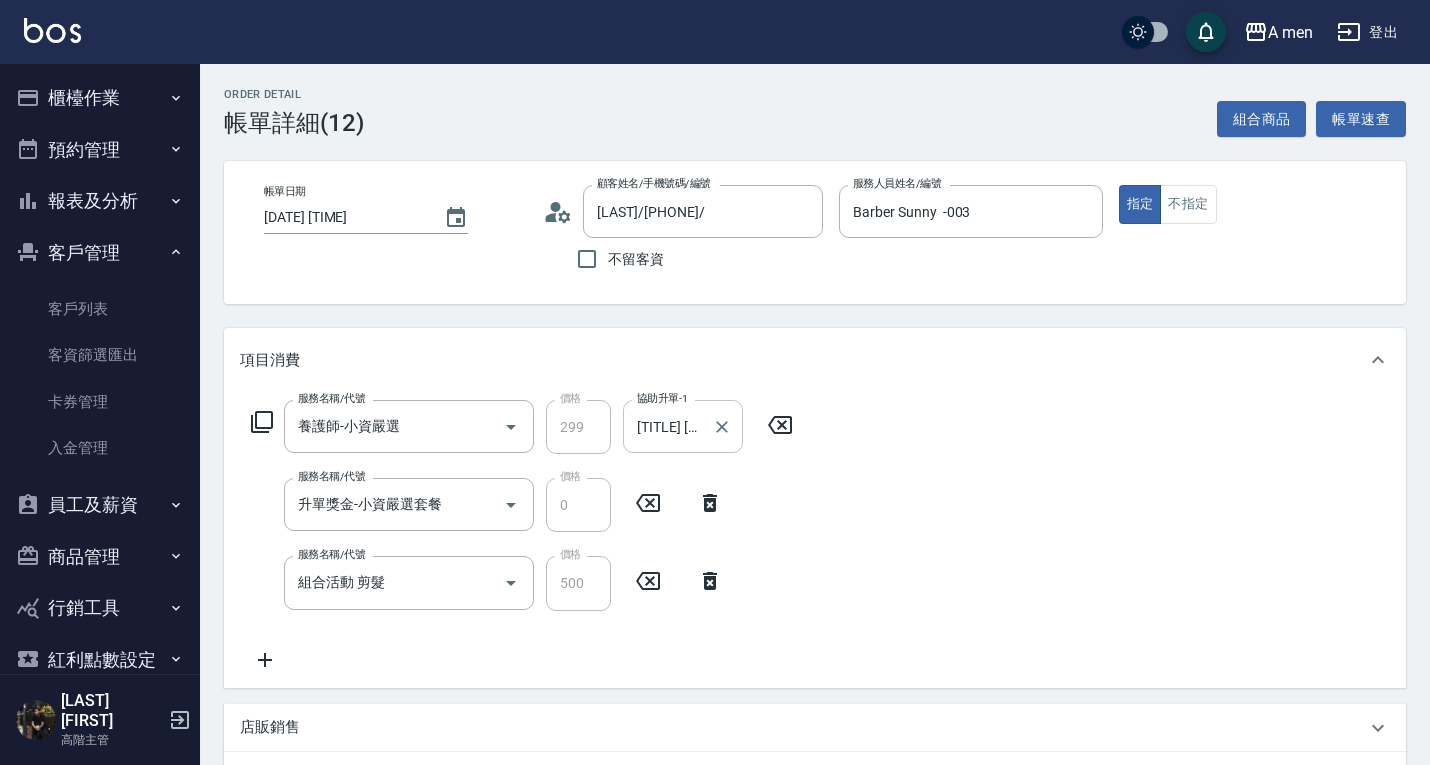 click on "[TITLE] [LAST]-005" at bounding box center (668, 426) 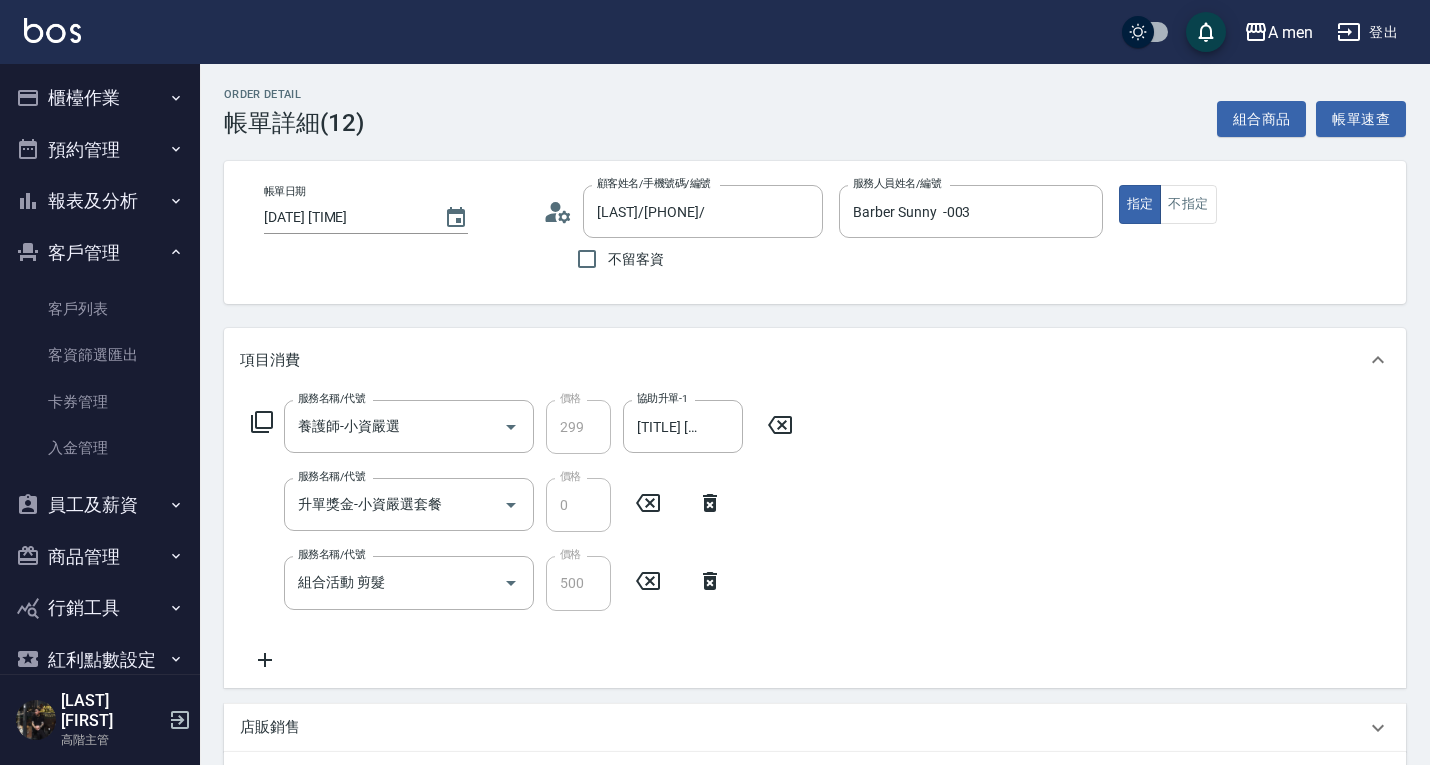 click on "服務名稱/代號 養護師-小資嚴選 服務名稱/代號 價格 299 價格 協助升單-1 養護師 小蔡-005 協助升單-1 服務名稱/代號 升單獎金-小資嚴選套餐 服務名稱/代號 價格 0 價格 服務名稱/代號 組合活動 剪髮 服務名稱/代號 價格 500 價格" at bounding box center (815, 539) 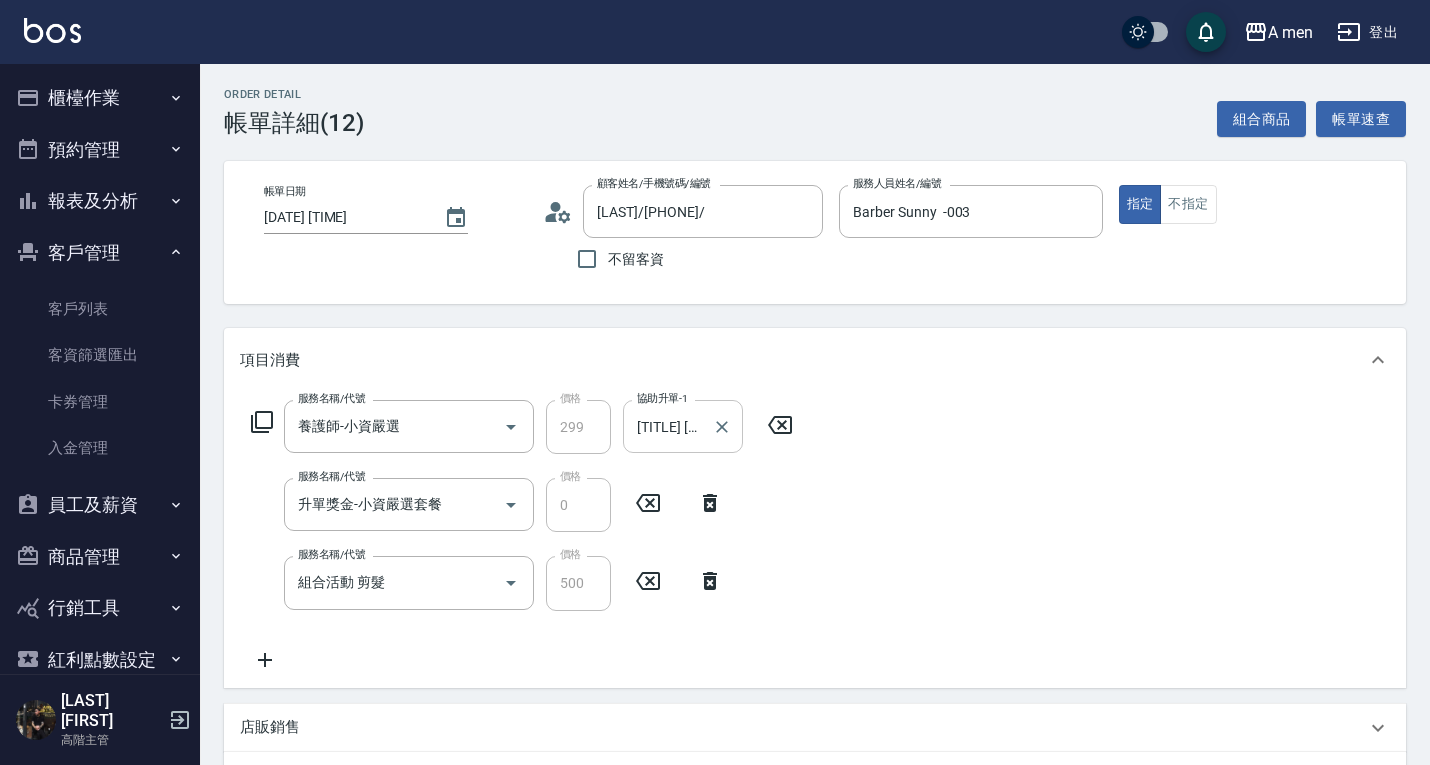 click on "[TITLE] [LAST]-005" at bounding box center [668, 426] 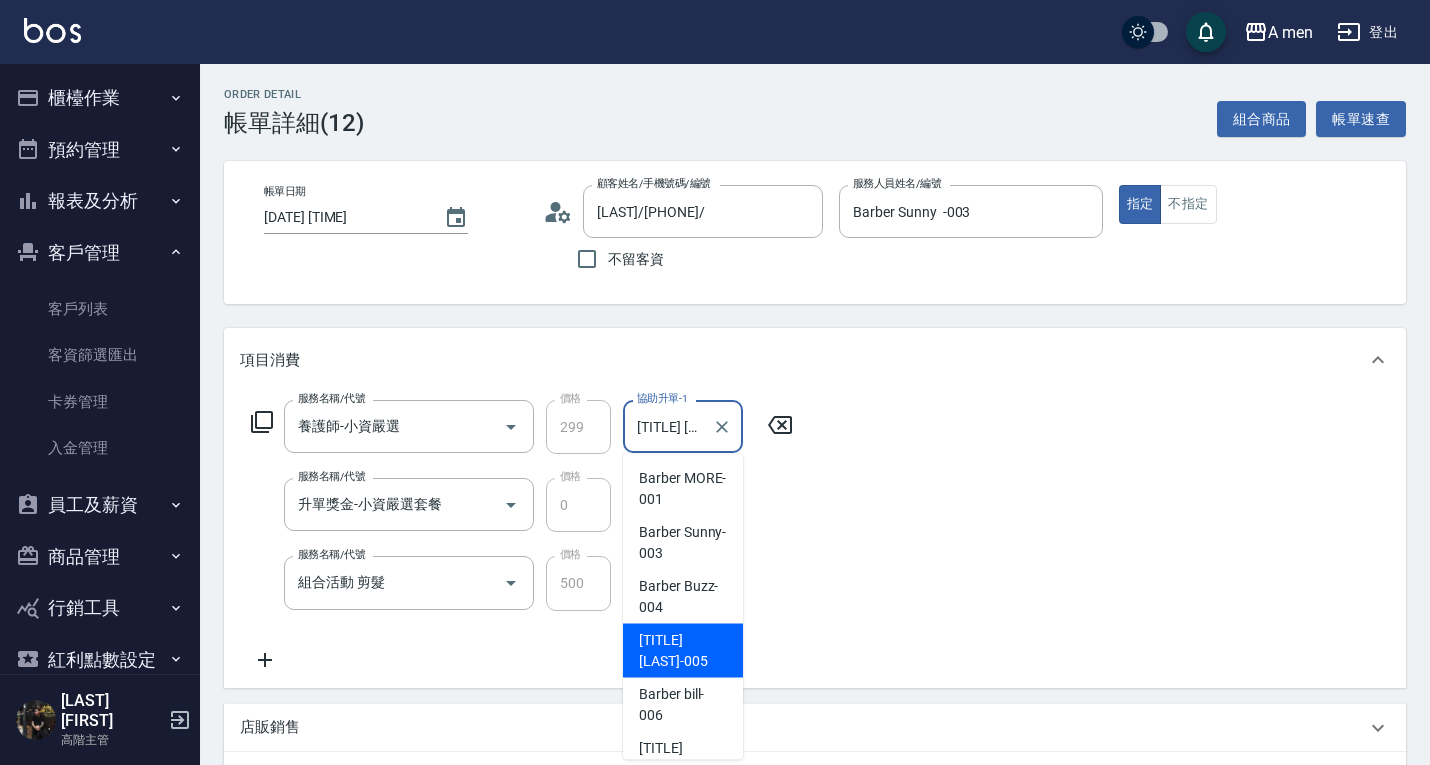 click on "Order detail 帳單詳細  (12) 組合商品 帳單速查 帳單日期 [DATE] 17:30 顧客姓名/手機號碼/編號 [LAST]/[PHONE]/ 顧客姓名/手機號碼/編號 不留客資 服務人員姓名/編號 Barber Sunny  -003 服務人員姓名/編號 指定 不指定 項目消費 服務名稱/代號 養護師-小資嚴選 服務名稱/代號 價格 299 價格 協助升單-1 養護師 小蔡-005 協助升單-1 服務名稱/代號 升單獎金-小資嚴選套餐 服務名稱/代號 價格 0 價格 服務名稱/代號 組合活動 剪髮 服務名稱/代號 價格 500 價格 服務名稱/代號 服務人員姓名/編號 服務人員姓名/編號 商品代號/名稱 商品代號/名稱 預收卡販賣 卡券名稱/代號 卡券名稱/代號 使用預收卡 編輯訂單不得編輯預收卡使用 卡券名稱/代號 卡券名稱/代號 會員卡銷售 服務人員姓名/編號 服務人員姓名/編號 會員卡名稱/代號 會員卡名稱/代號 紅利點數 剩餘點數: 0 點數給點 0 點數給點 點數扣點 0" at bounding box center [815, 722] 